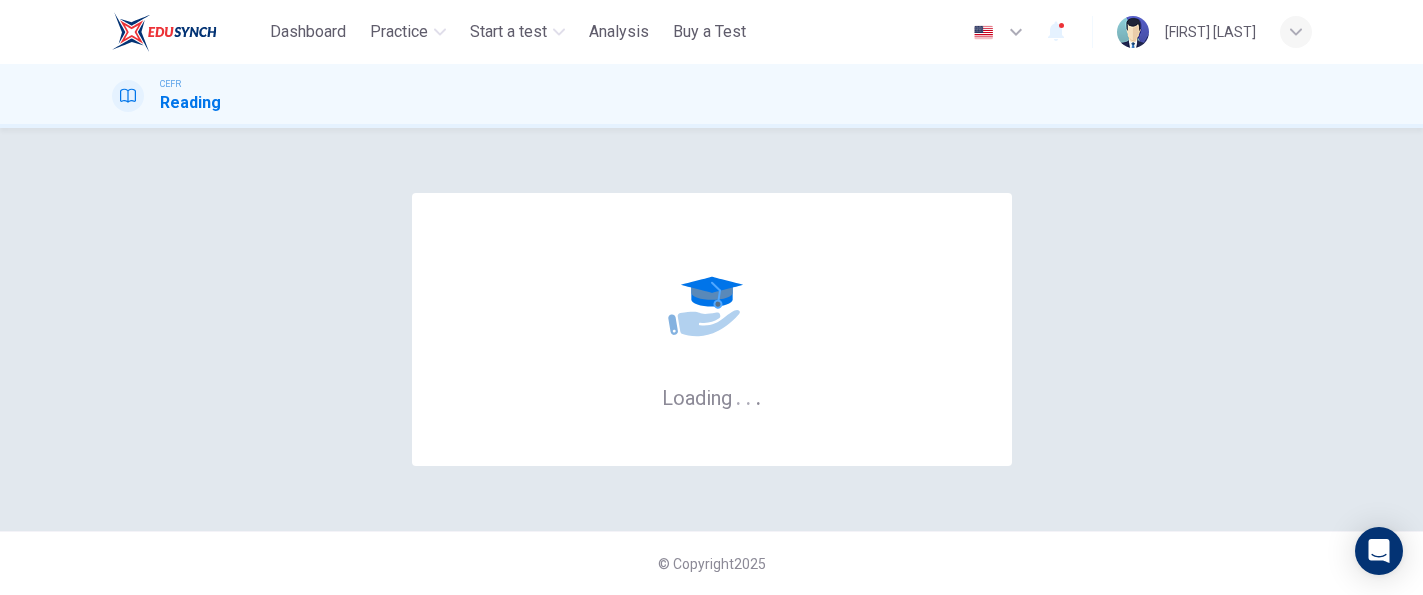 scroll, scrollTop: 0, scrollLeft: 0, axis: both 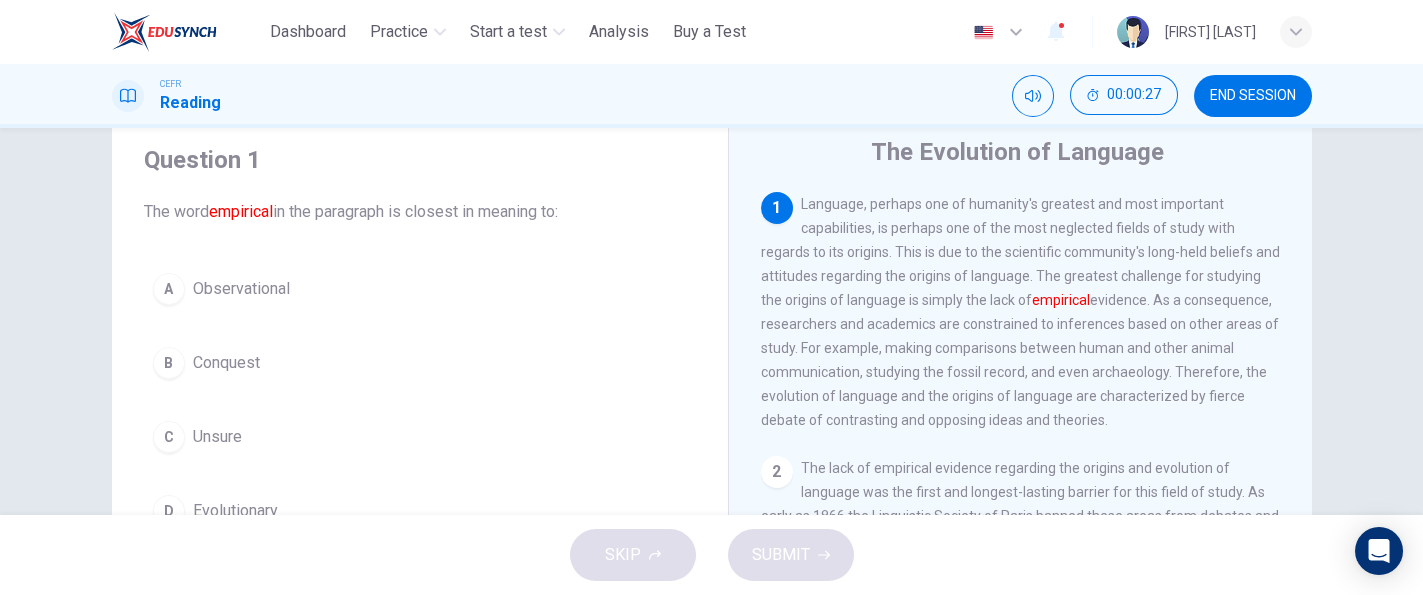 click on "1 Language, perhaps one of humanity's greatest and most important capabilities, is perhaps one of the most neglected fields of study with regards to its origins. This is due to the scientific community's long-held beliefs and attitudes regarding the origins of language. The greatest challenge for studying the origins of language is simply the lack of empirical evidence. As a consequence, researchers and academics are constrained to inferences based on other areas of study. For example, making comparisons between human and other animal communication, studying the fossil record, and even archaeology. Therefore, the evolution of language and the origins of language are characterized by fierce debate of contrasting and opposing ideas and theories. 2 3 4 5" at bounding box center [1034, 495] 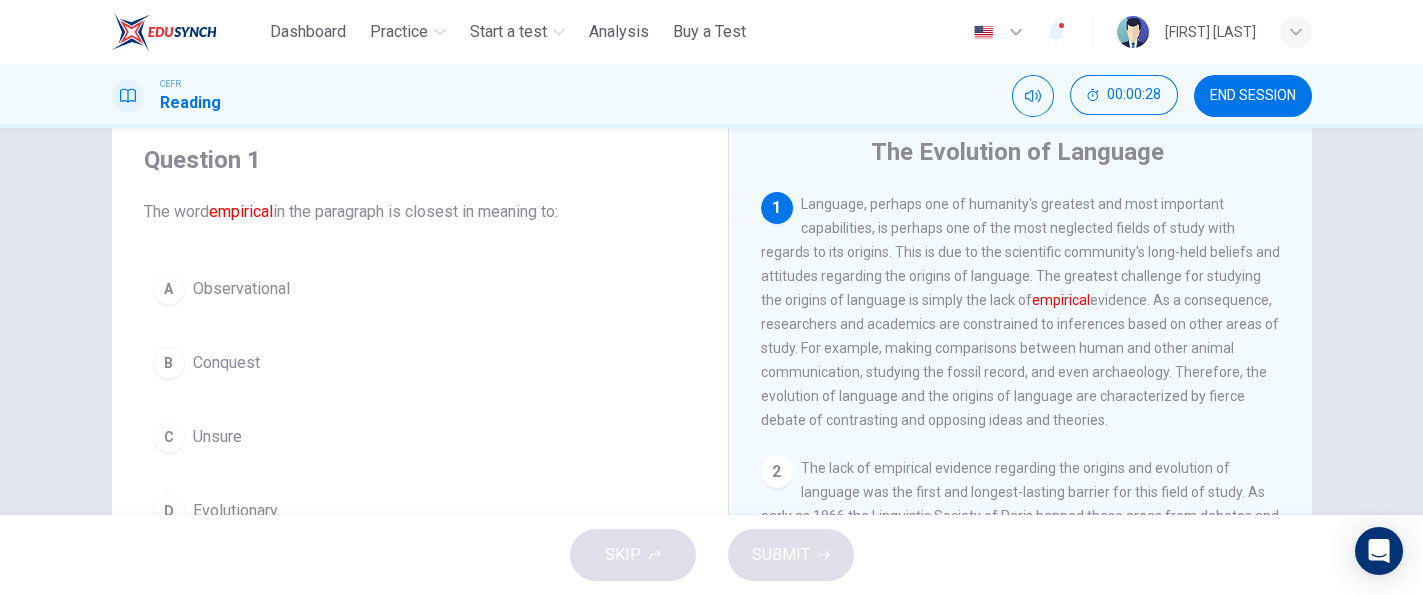 drag, startPoint x: 1285, startPoint y: 247, endPoint x: 1288, endPoint y: 257, distance: 10.440307 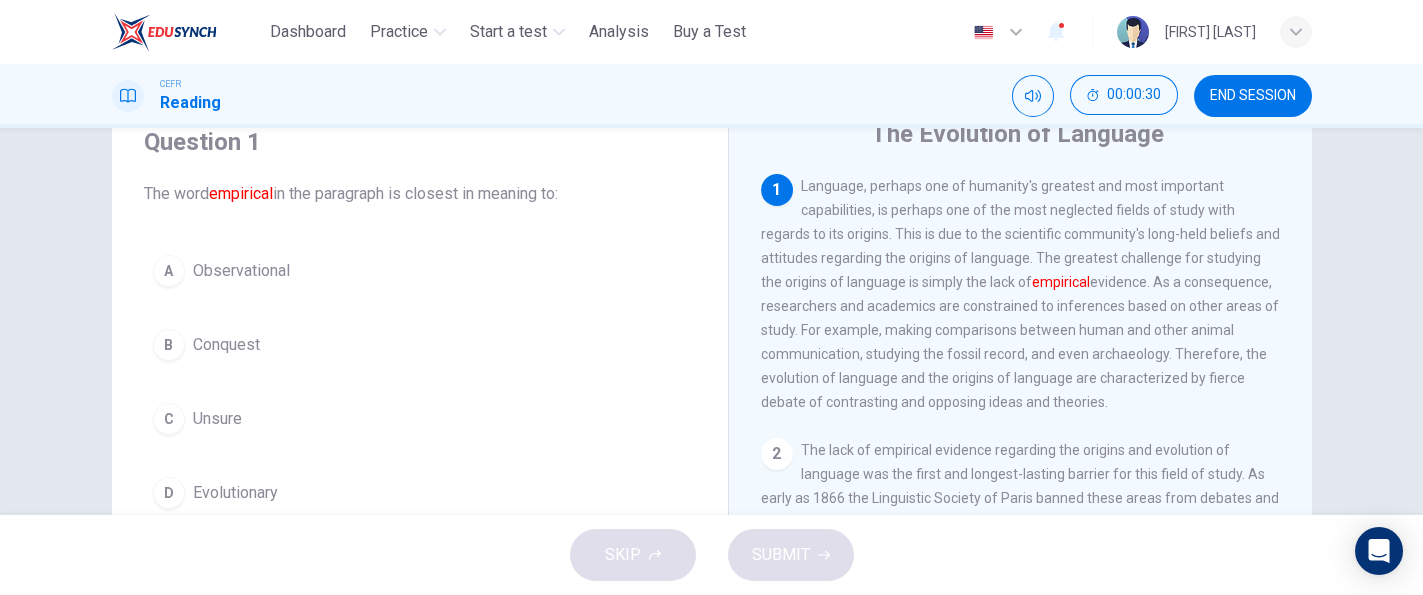 scroll, scrollTop: 93, scrollLeft: 0, axis: vertical 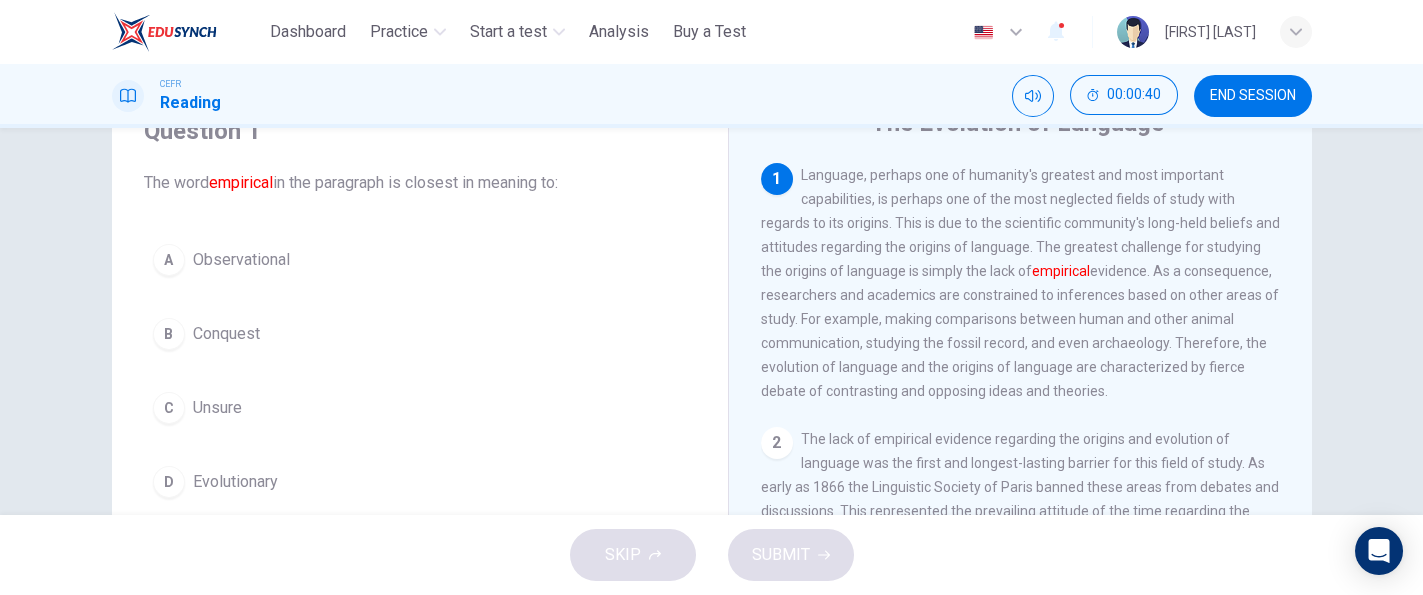 click on "B Conquest" at bounding box center [420, 334] 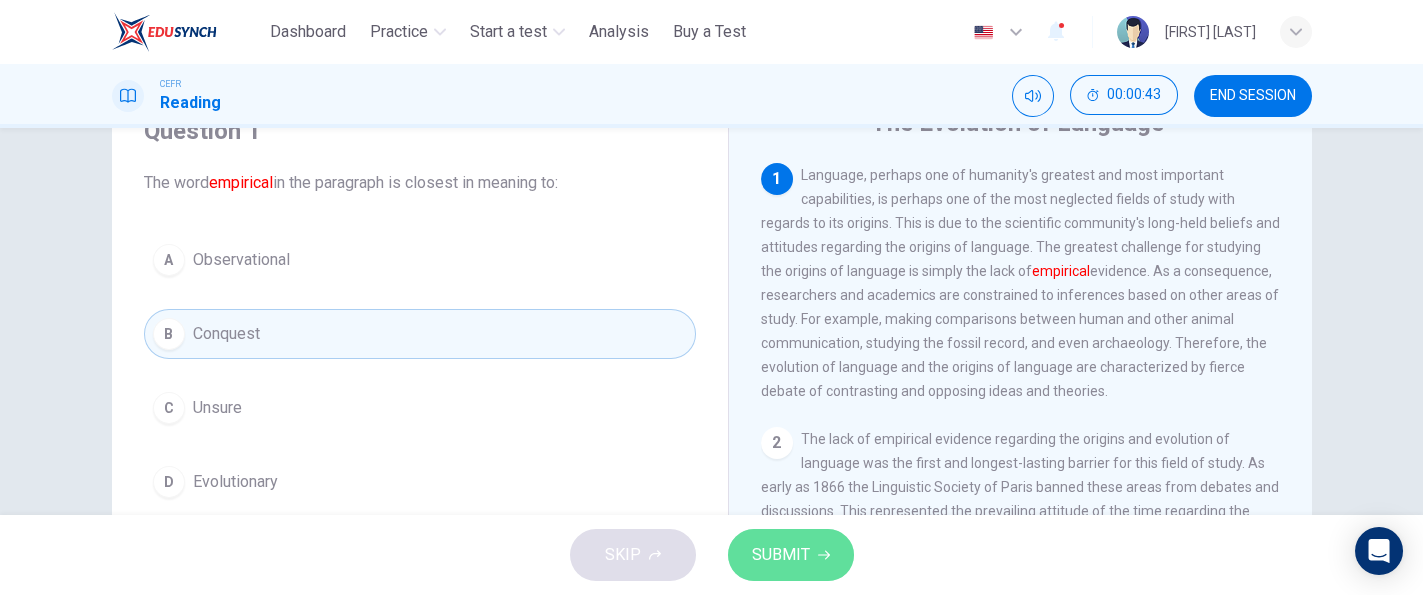 click on "SUBMIT" at bounding box center (791, 555) 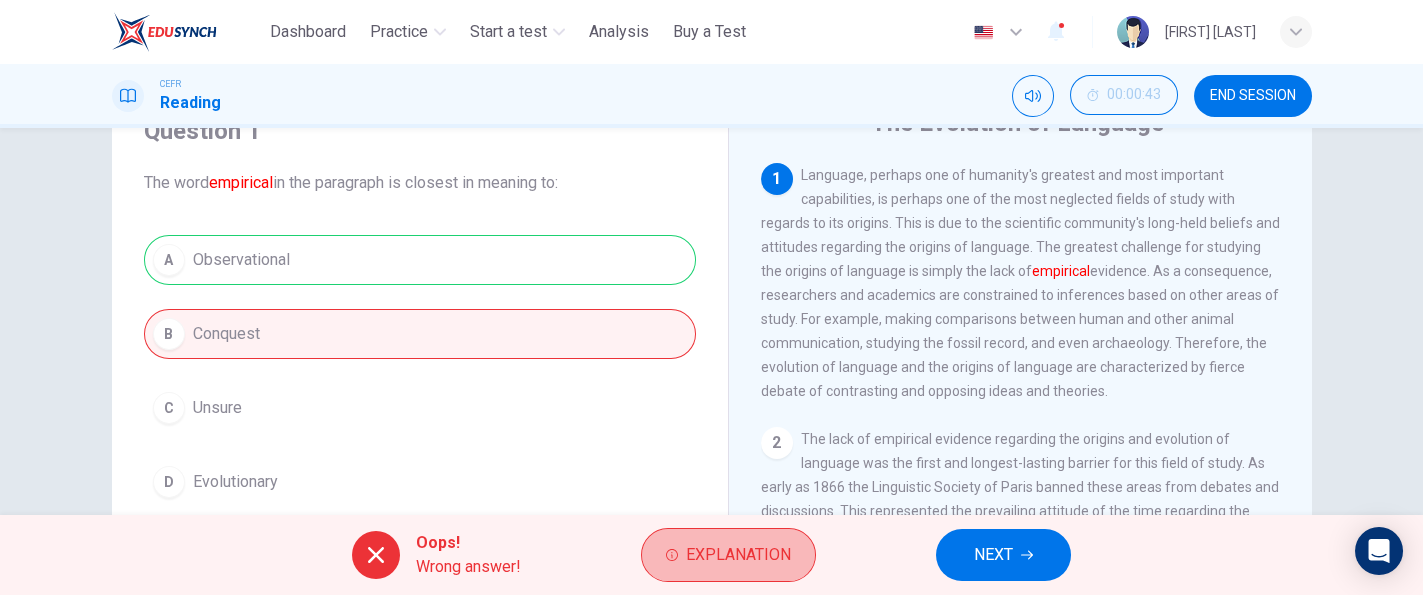 click on "Explanation" at bounding box center (728, 555) 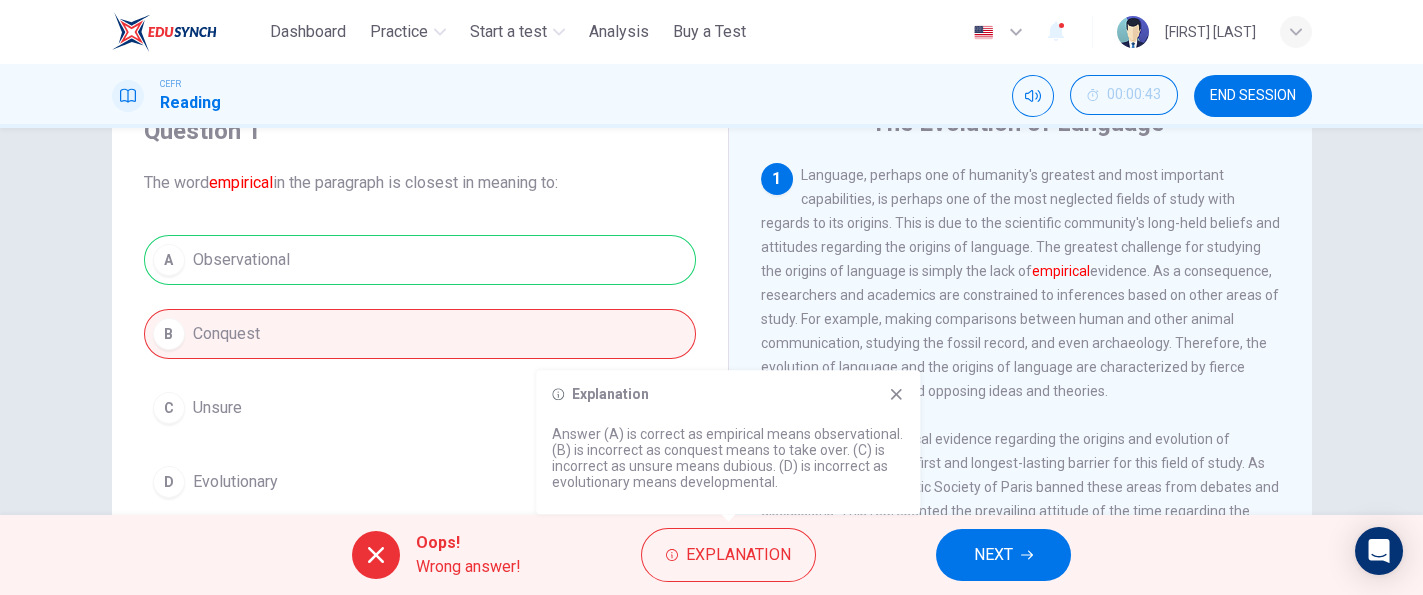 click on "1 Language, perhaps one of humanity's greatest and most important capabilities, is perhaps one of the most neglected fields of study with regards to its origins. This is due to the scientific community's long-held beliefs and attitudes regarding the origins of language. The greatest challenge for studying the origins of language is simply the lack of empirical evidence. As a consequence, researchers and academics are constrained to inferences based on other areas of study. For example, making comparisons between human and other animal communication, studying the fossil record, and even archaeology. Therefore, the evolution of language and the origins of language are characterized by fierce debate of contrasting and opposing ideas and theories. 2 3 4 5" at bounding box center (1034, 466) 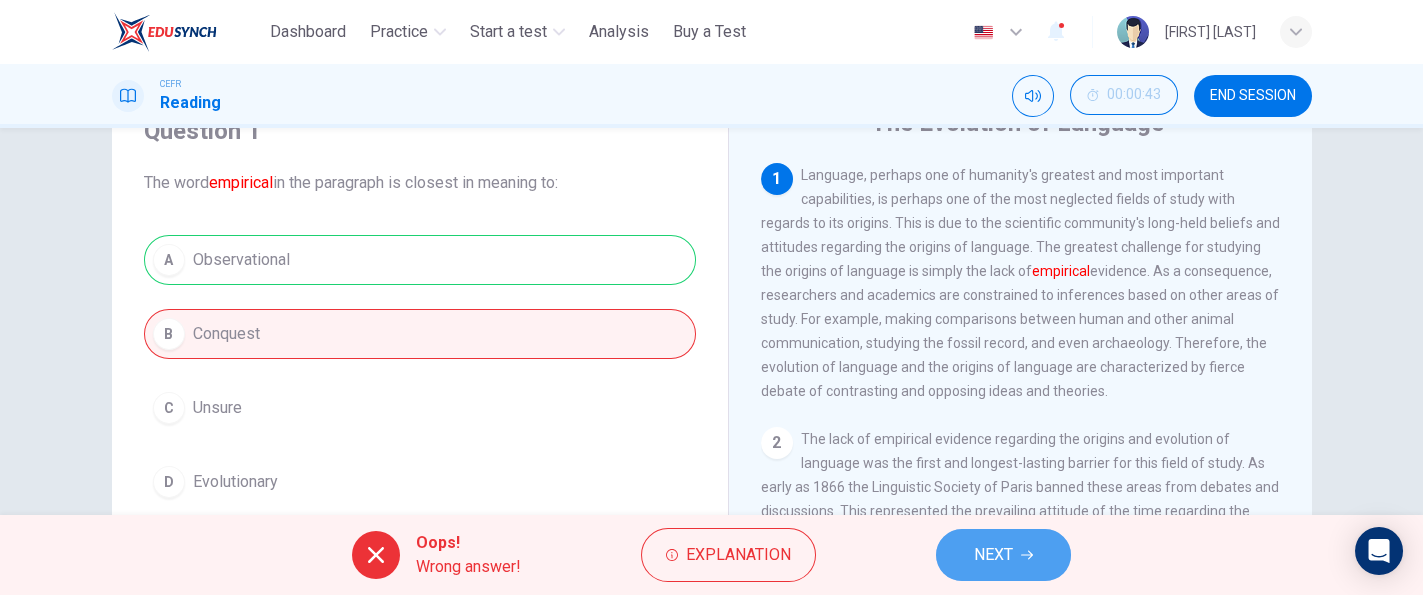 click on "NEXT" at bounding box center [993, 555] 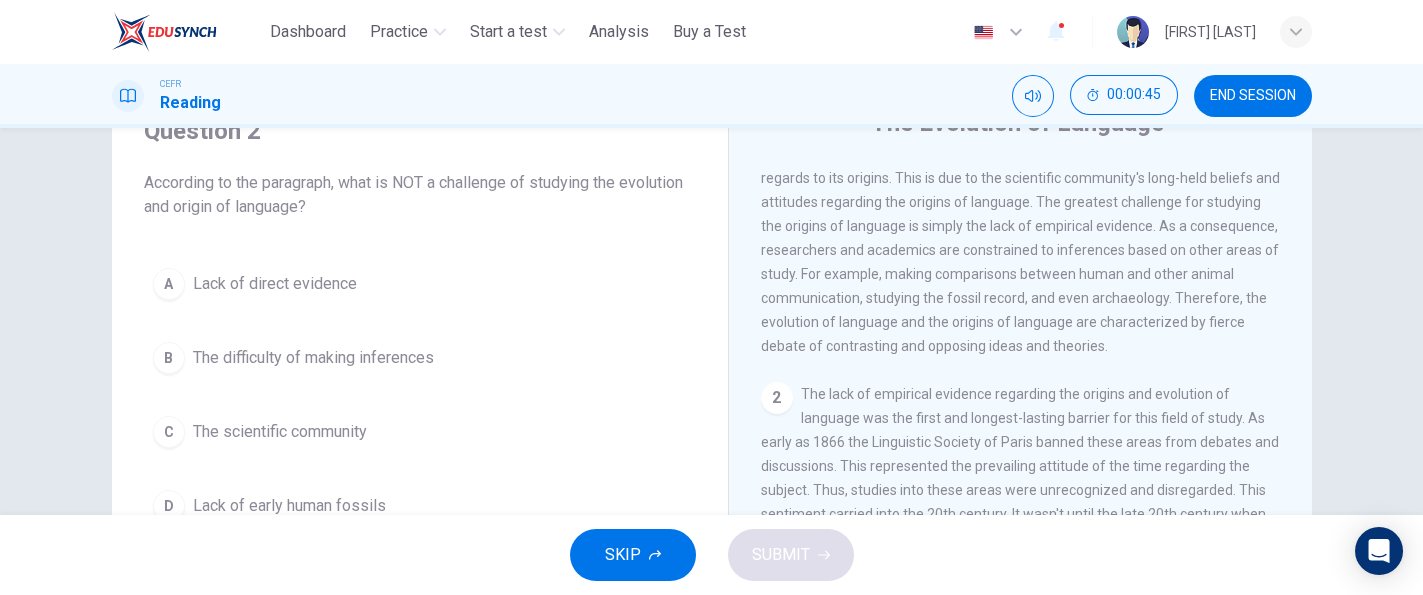 scroll, scrollTop: 0, scrollLeft: 0, axis: both 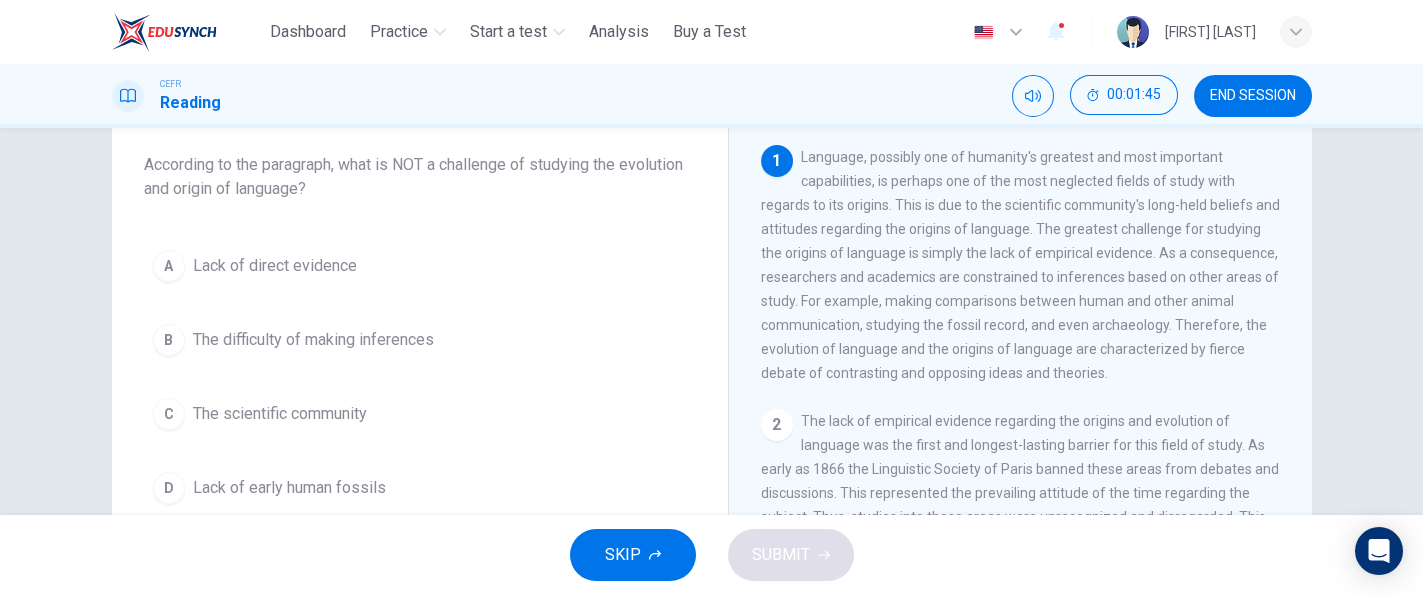 click on "The Evolution of Language 1 Language, possibly one of humanity's greatest and most important capabilities, is perhaps one of the most neglected fields of study with regards to its origins. This is due to the scientific community's long-held beliefs and attitudes regarding the origins of language. The greatest challenge for studying the origins of language is simply the lack of empirical evidence. As a consequence, researchers and academics are constrained to inferences based on other areas of study. For example, making comparisons between human and other animal communication, studying the fossil record, and even archaeology. Therefore, the evolution of language and the origins of language are characterized by fierce debate of contrasting and opposing ideas and theories. 2 3 4 5" at bounding box center [1020, 420] 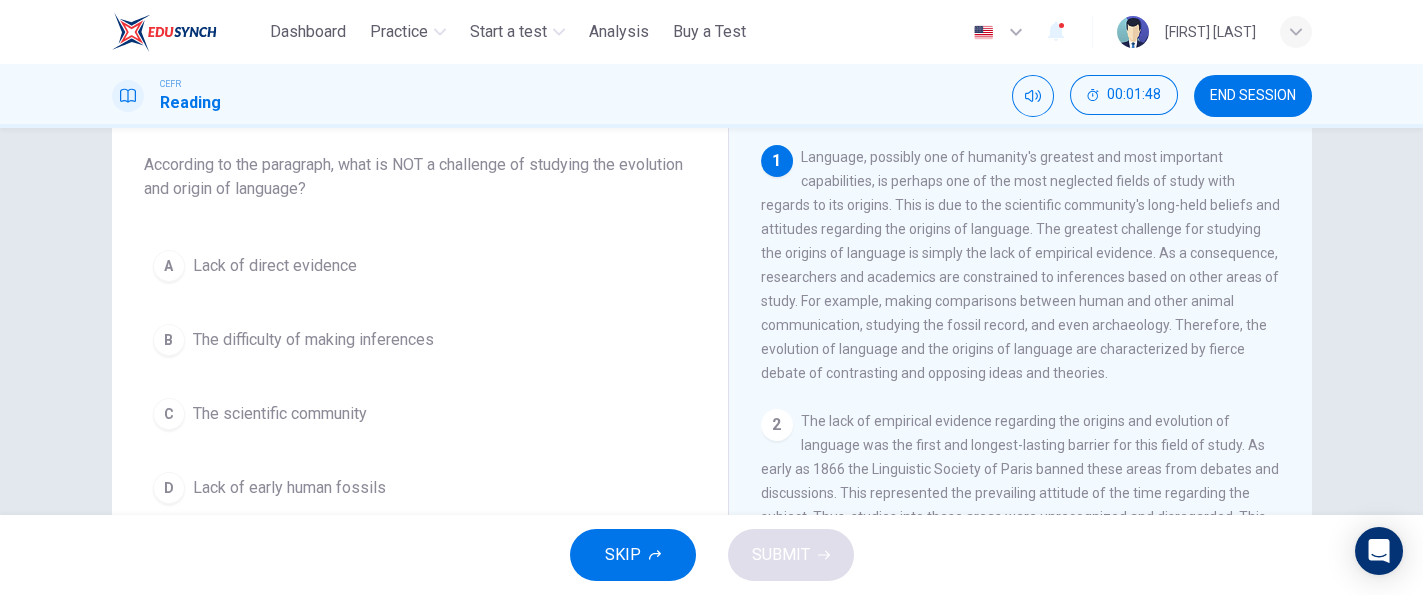 click on "Lack of early human fossils" at bounding box center [289, 488] 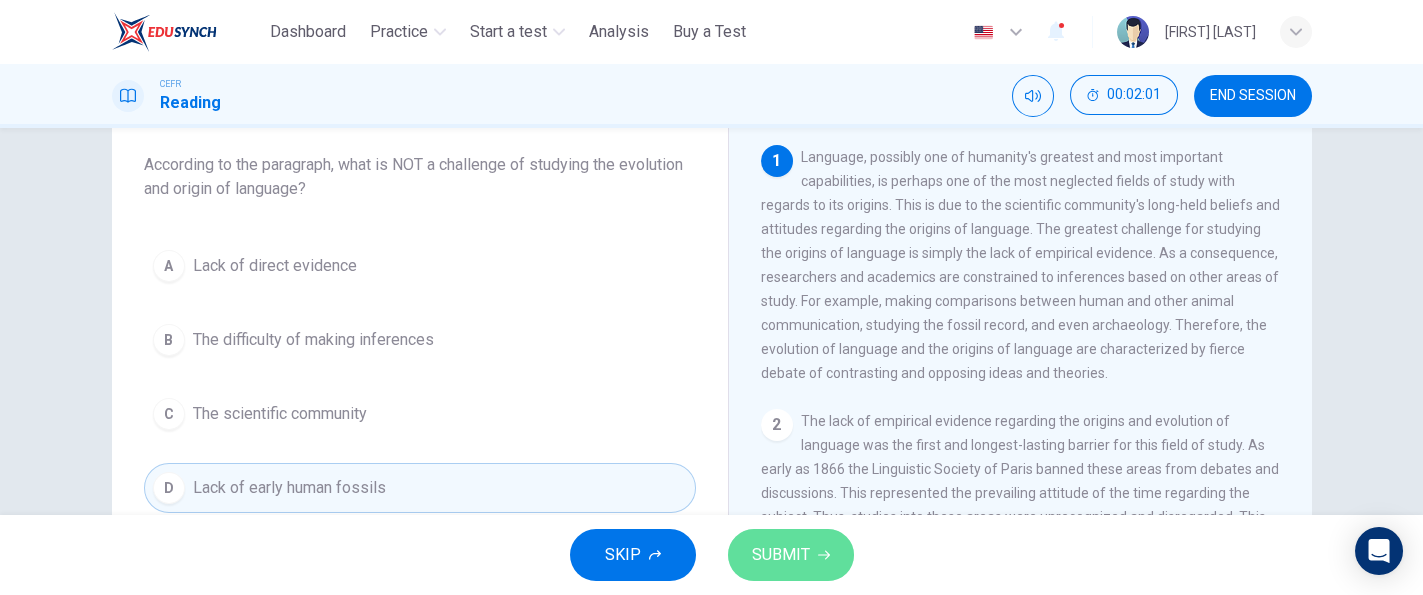 click on "SUBMIT" at bounding box center [791, 555] 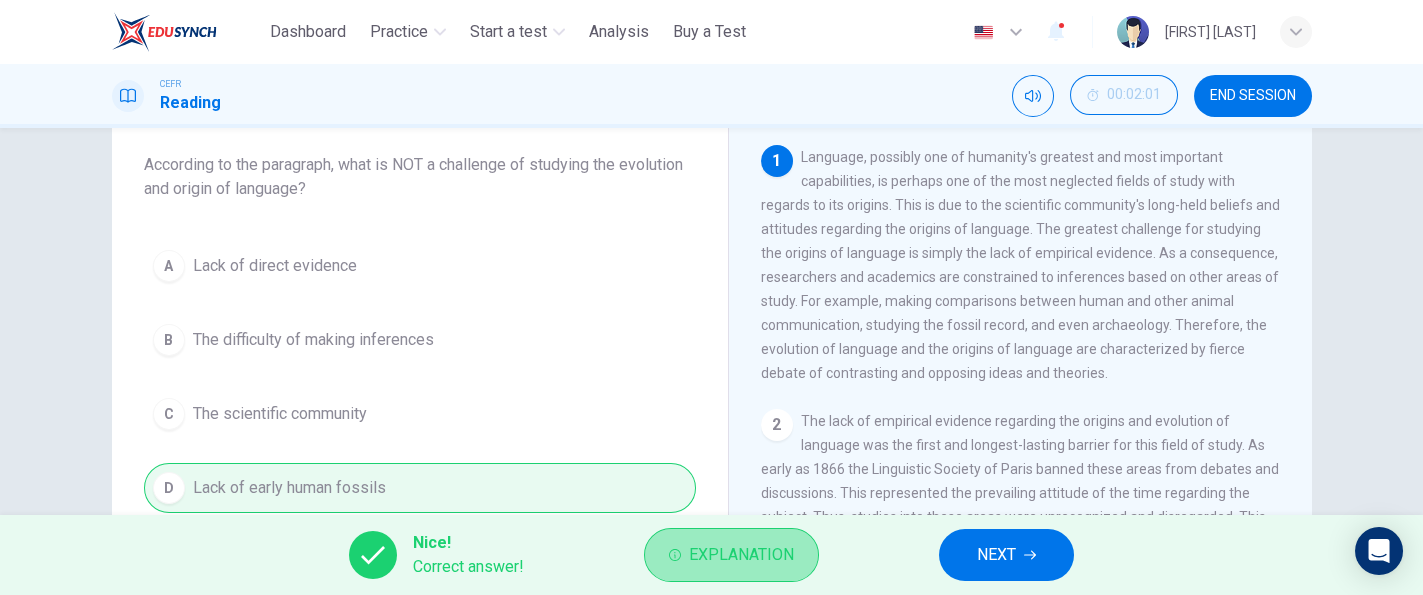 click on "Explanation" at bounding box center (741, 555) 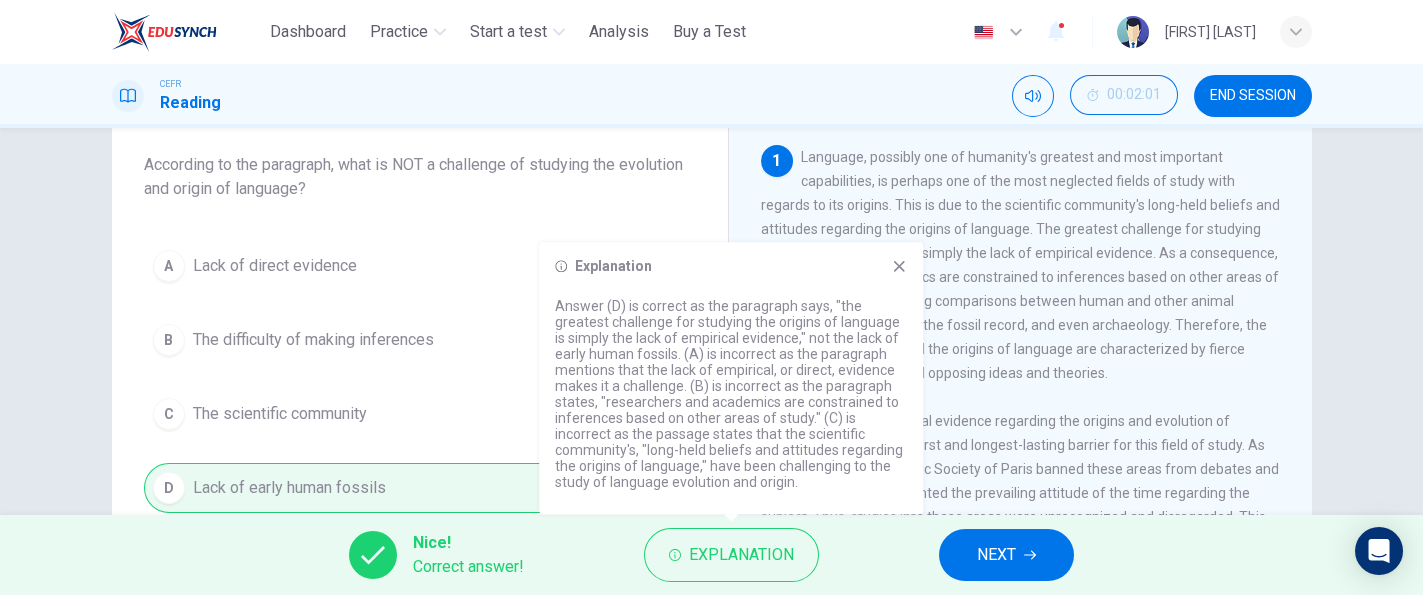 click on "1 Language, possibly one of humanity's greatest and most important capabilities, is perhaps one of the most neglected fields of study with regards to its origins. This is due to the scientific community's long-held beliefs and attitudes regarding the origins of language. The greatest challenge for studying the origins of language is simply the lack of empirical evidence. As a consequence, researchers and academics are constrained to inferences based on other areas of study. For example, making comparisons between human and other animal communication, studying the fossil record, and even archaeology. Therefore, the evolution of language and the origins of language are characterized by fierce debate of contrasting and opposing ideas and theories. 2 3 4 5" at bounding box center (1034, 448) 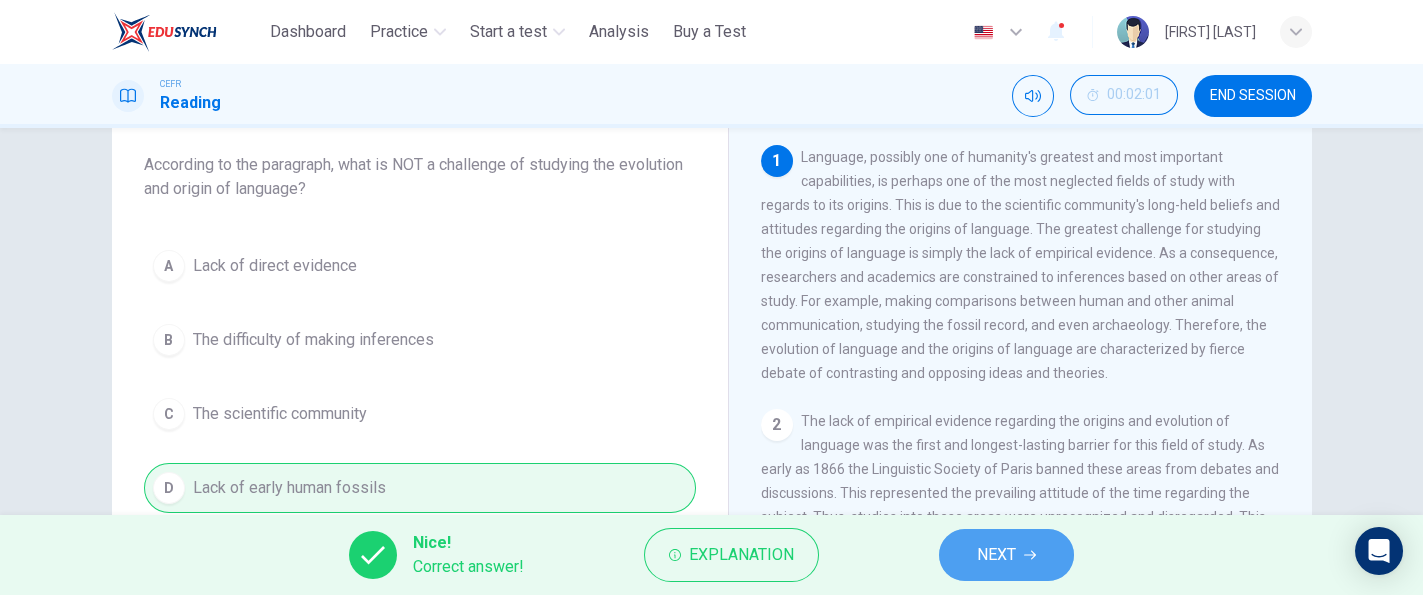 click on "NEXT" at bounding box center (996, 555) 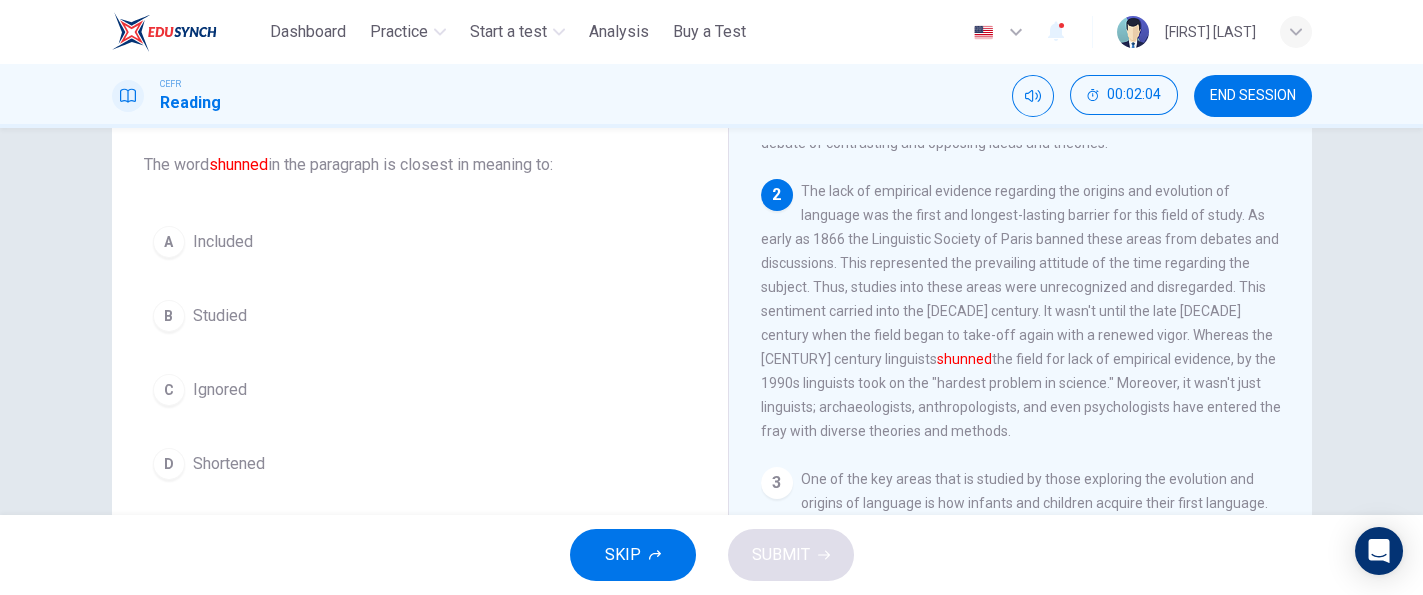 scroll, scrollTop: 232, scrollLeft: 0, axis: vertical 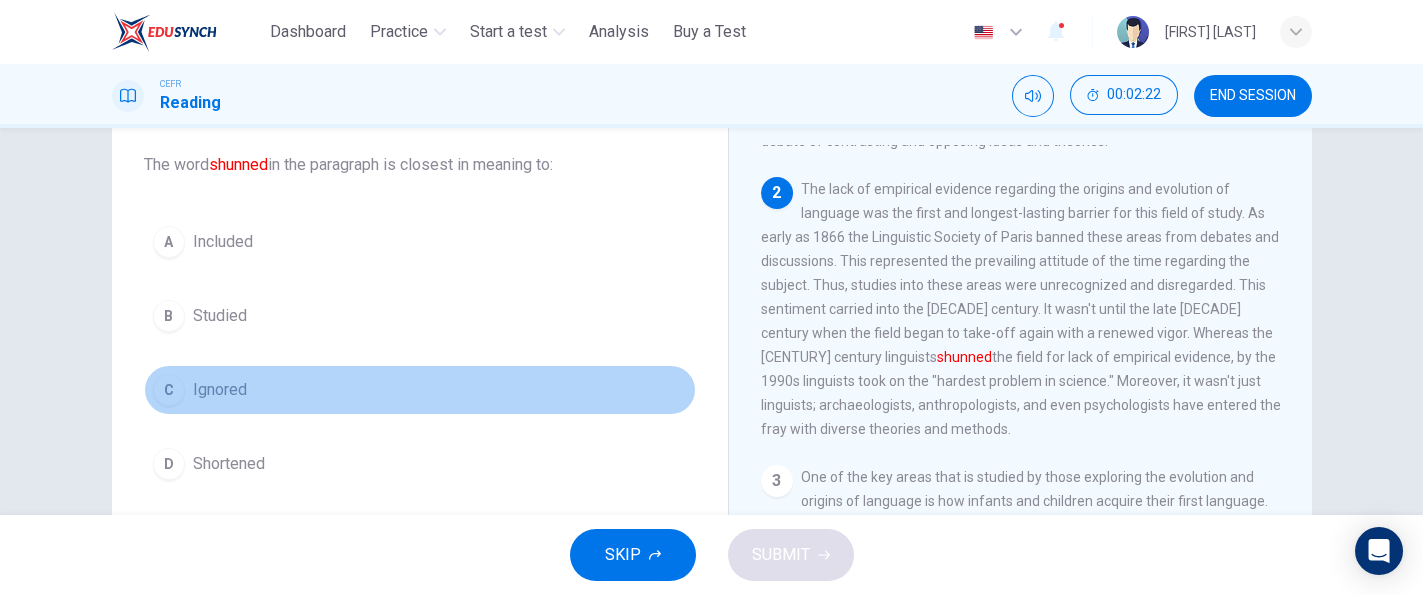 click on "Ignored" at bounding box center (220, 390) 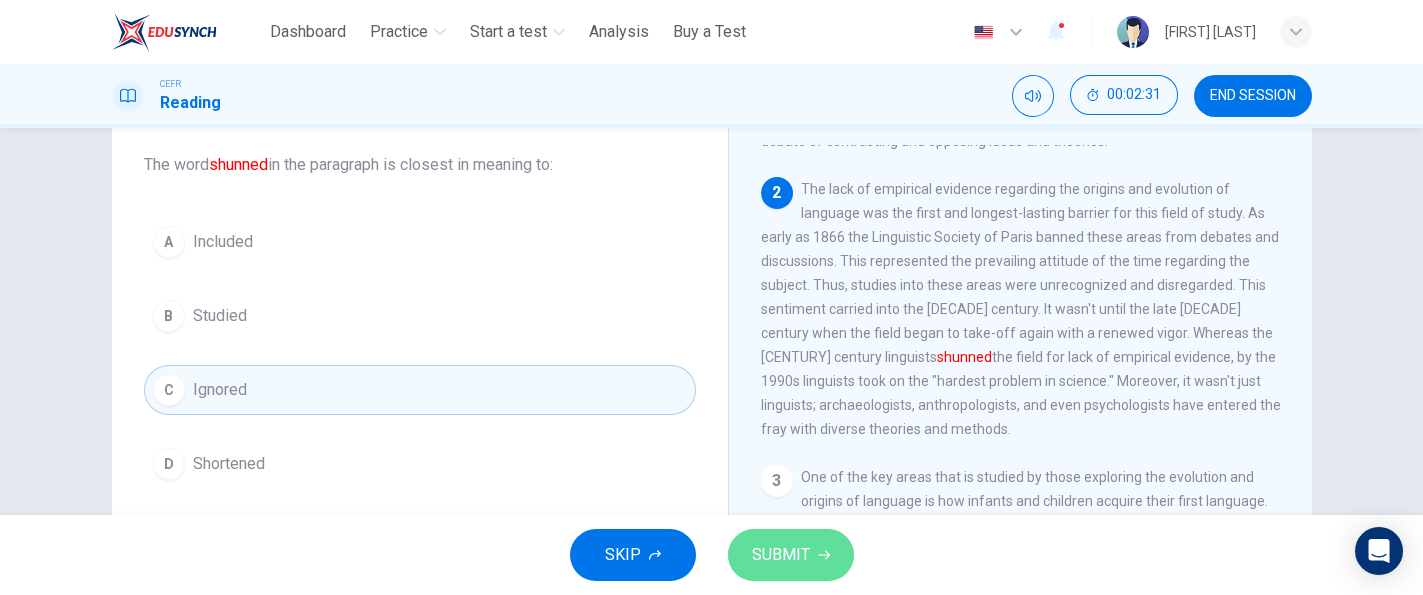 click on "SUBMIT" at bounding box center (781, 555) 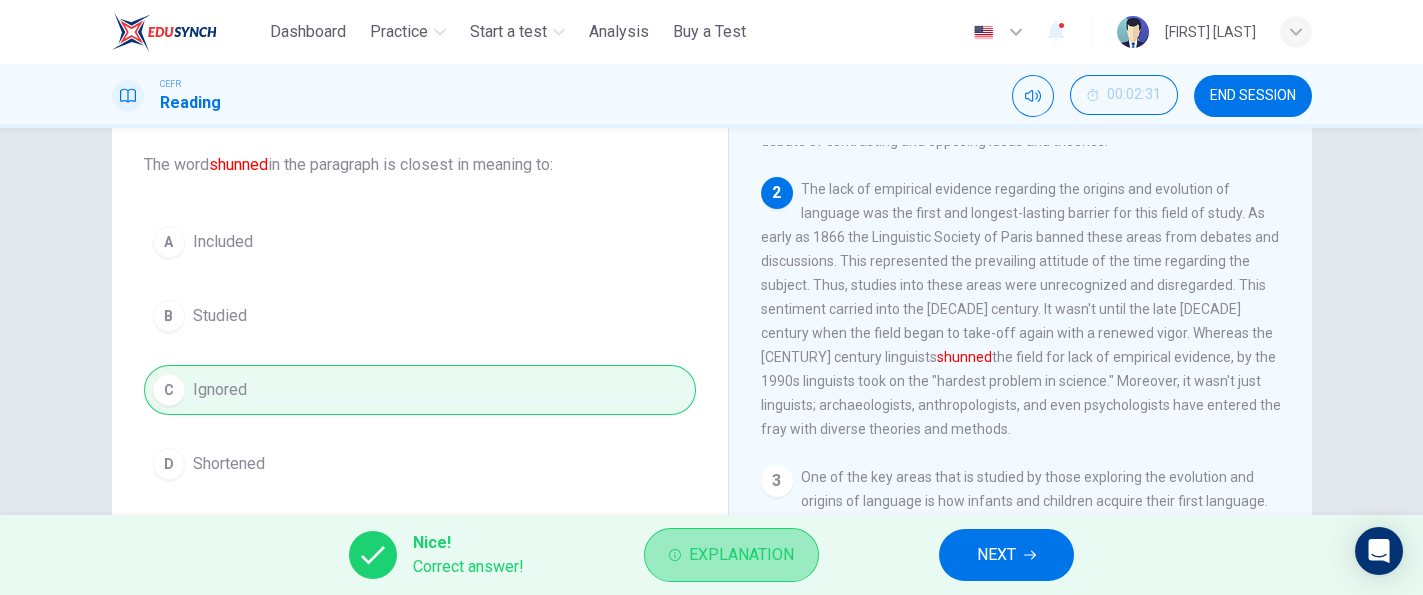 click on "Explanation" at bounding box center (741, 555) 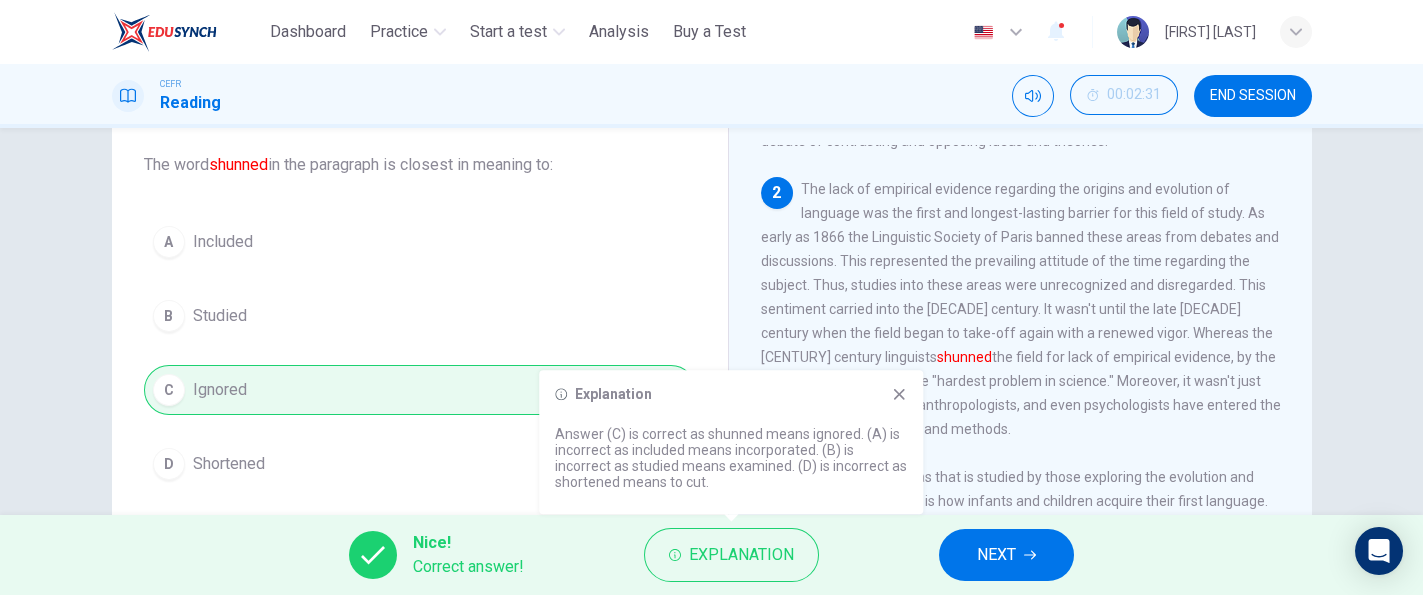 click on "The lack of empirical evidence regarding the origins and evolution of language was the first and longest-lasting barrier for this field of study. As early as 1866 the Linguistic Society of Paris banned these areas from debates and discussions. This represented the prevailing attitude of the time regarding the subject. Thus, studies into these areas were unrecognized and disregarded. This sentiment carried into the 20th century. It wasn't until the late 20th century when the field began to take-off again with a renewed vigor. Whereas the 19th century linguists shunned the field for lack of empirical evidence, by the 1990s linguists took on the "hardest problem in science." Moreover, it wasn't just linguists; archaeologists, anthropologists, and even psychologists have entered the fray with diverse theories and methods." at bounding box center (1021, 309) 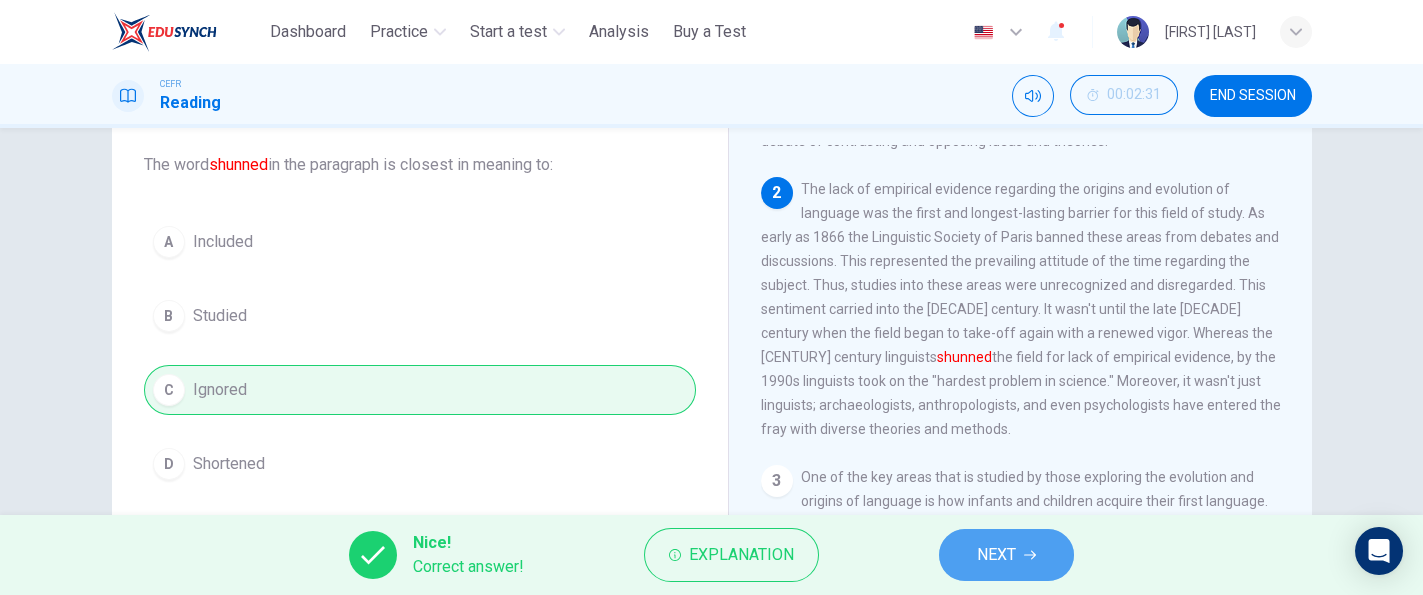 click on "NEXT" at bounding box center [996, 555] 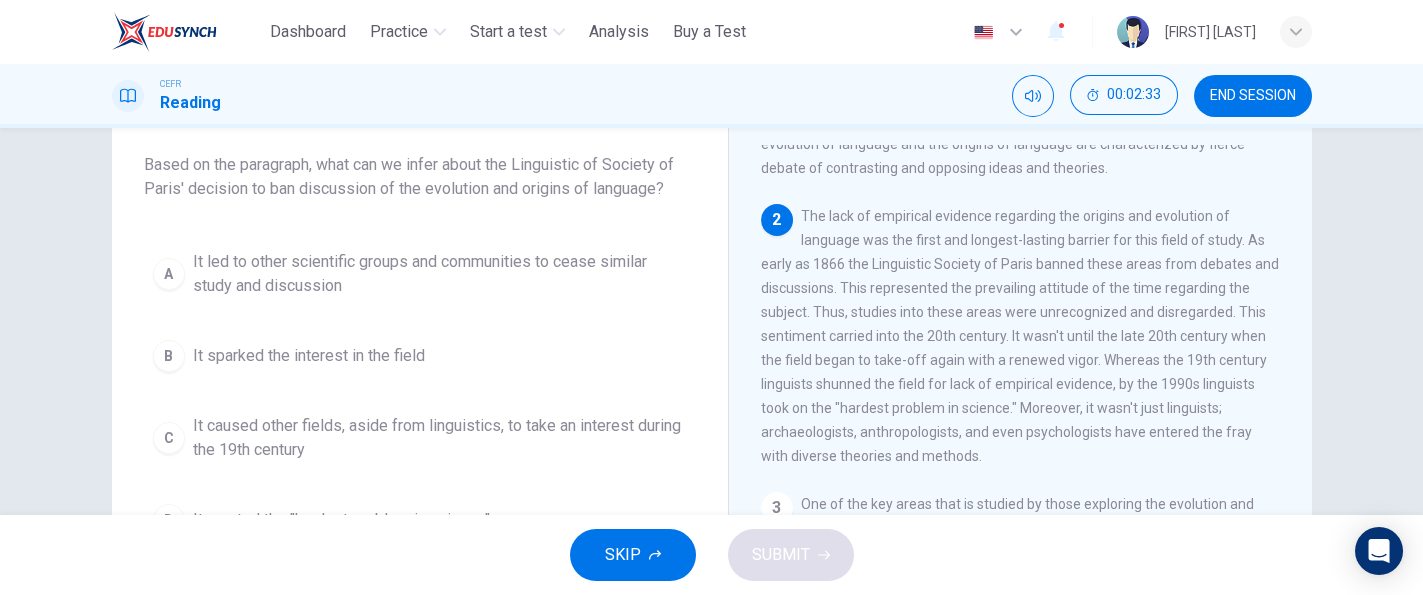 scroll, scrollTop: 207, scrollLeft: 0, axis: vertical 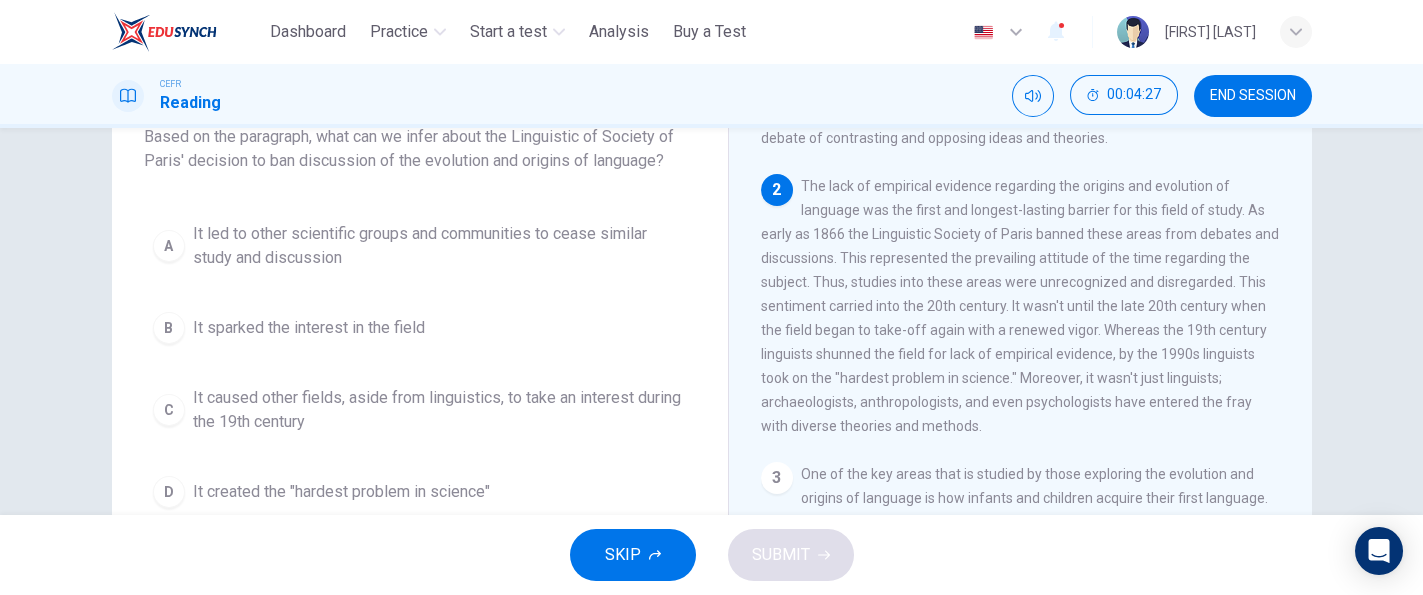 click on "The Evolution of Language 1 Language, possibly one of humanity's greatest and most important capabilities, is perhaps one of the most neglected fields of study with regards to its origins. This is due to the scientific community's long-held beliefs and attitudes regarding the origins of language. The greatest challenge for studying the origins of language is simply the lack of empirical evidence. As a consequence, researchers and academics are constrained to inferences based on other areas of study. For example, making comparisons between human and other animal communication, studying the fossil record, and even archaeology. Therefore, the evolution of language and the origins of language are characterized by fierce debate of contrasting and opposing ideas and theories. 2 3 4 5" at bounding box center (1020, 392) 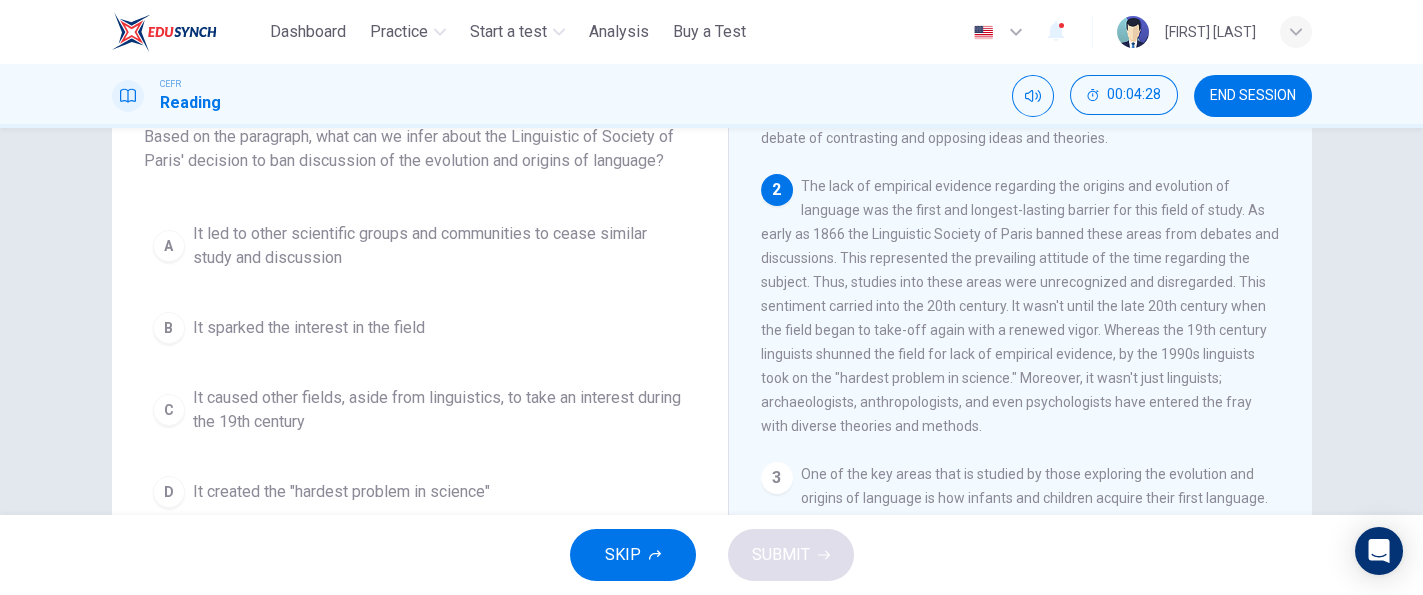 scroll, scrollTop: 223, scrollLeft: 0, axis: vertical 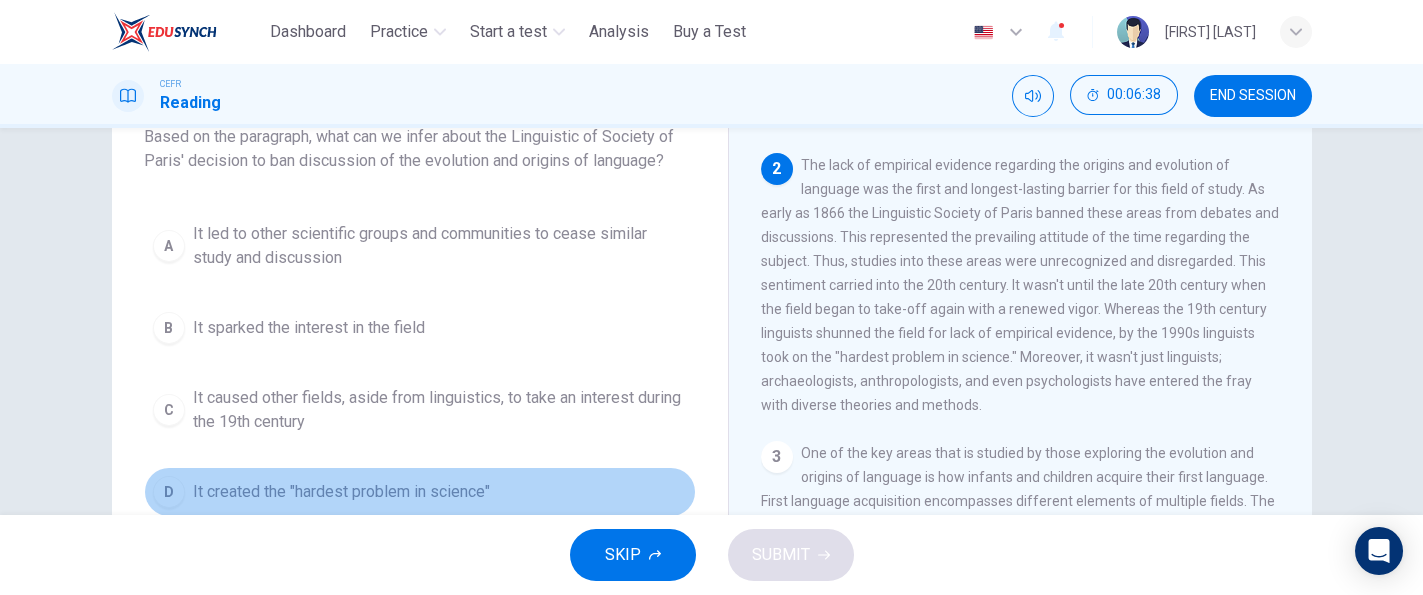 click on "It created the "hardest problem in science"" at bounding box center [341, 492] 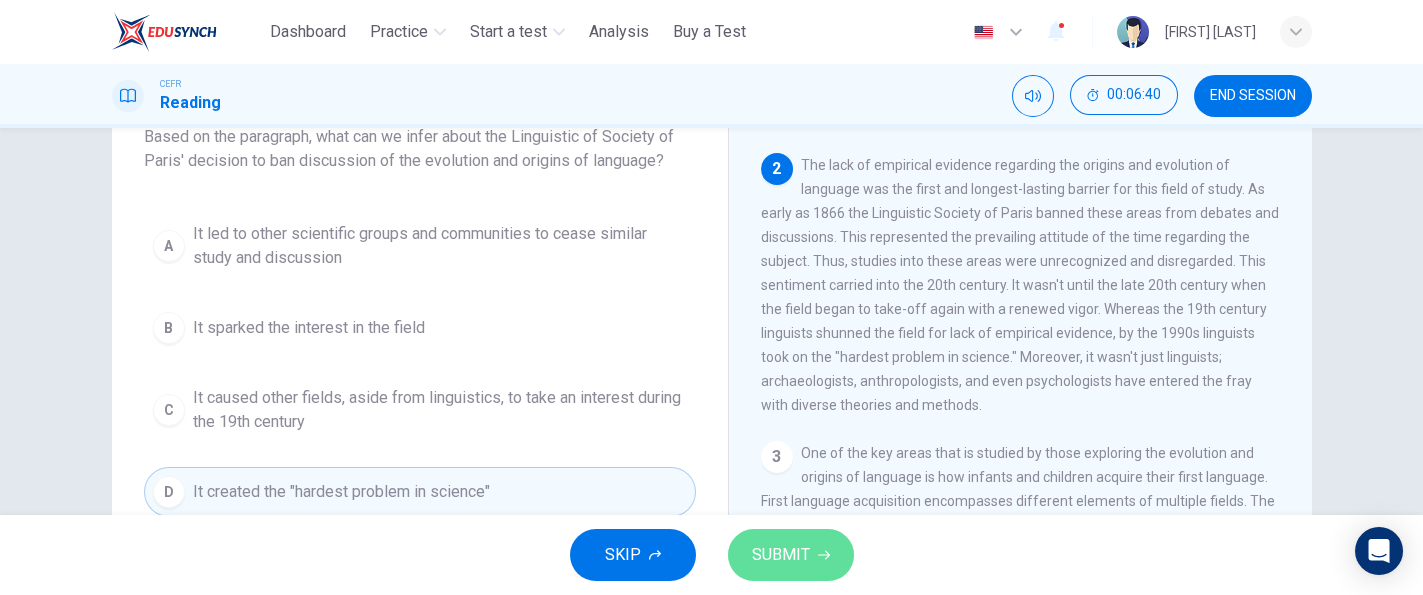 click on "SUBMIT" at bounding box center [781, 555] 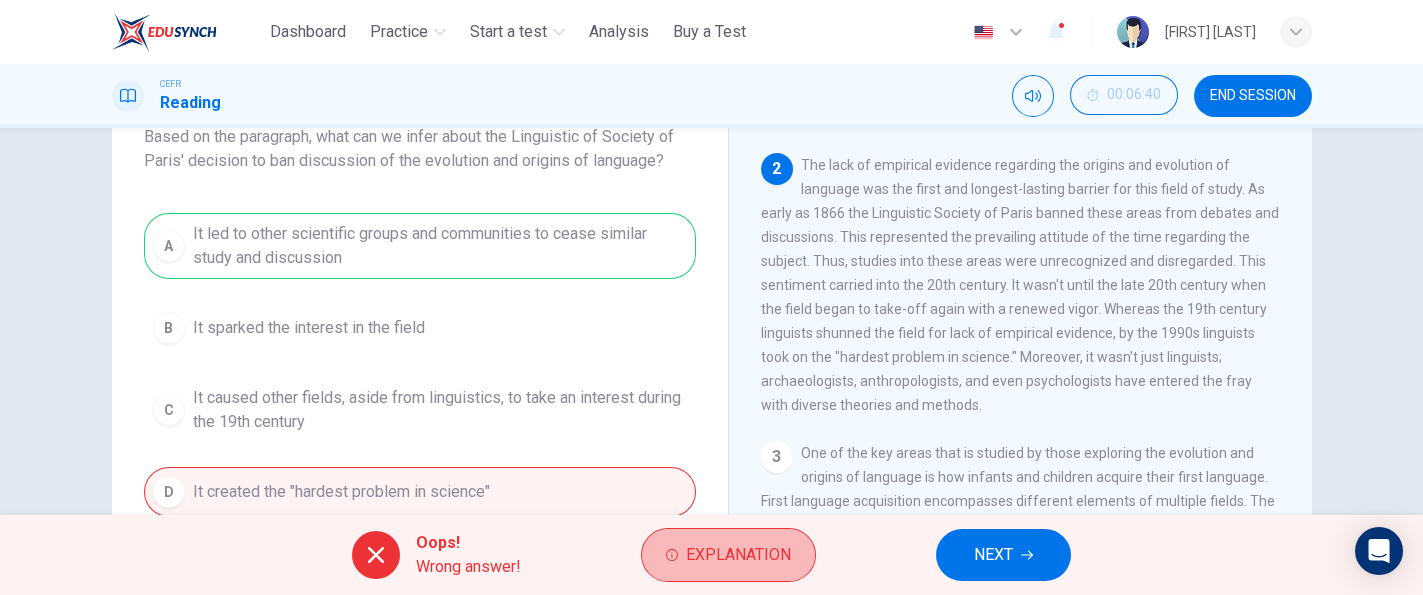 click on "Explanation" at bounding box center (728, 555) 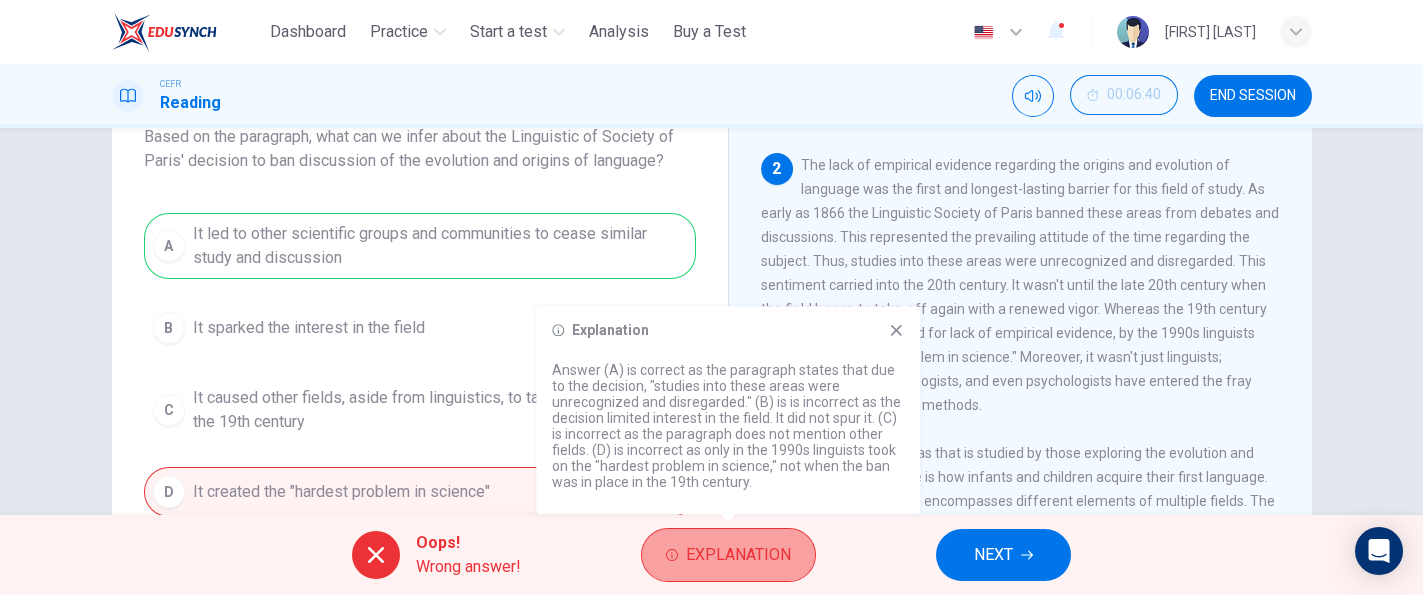 click on "Explanation" at bounding box center [728, 555] 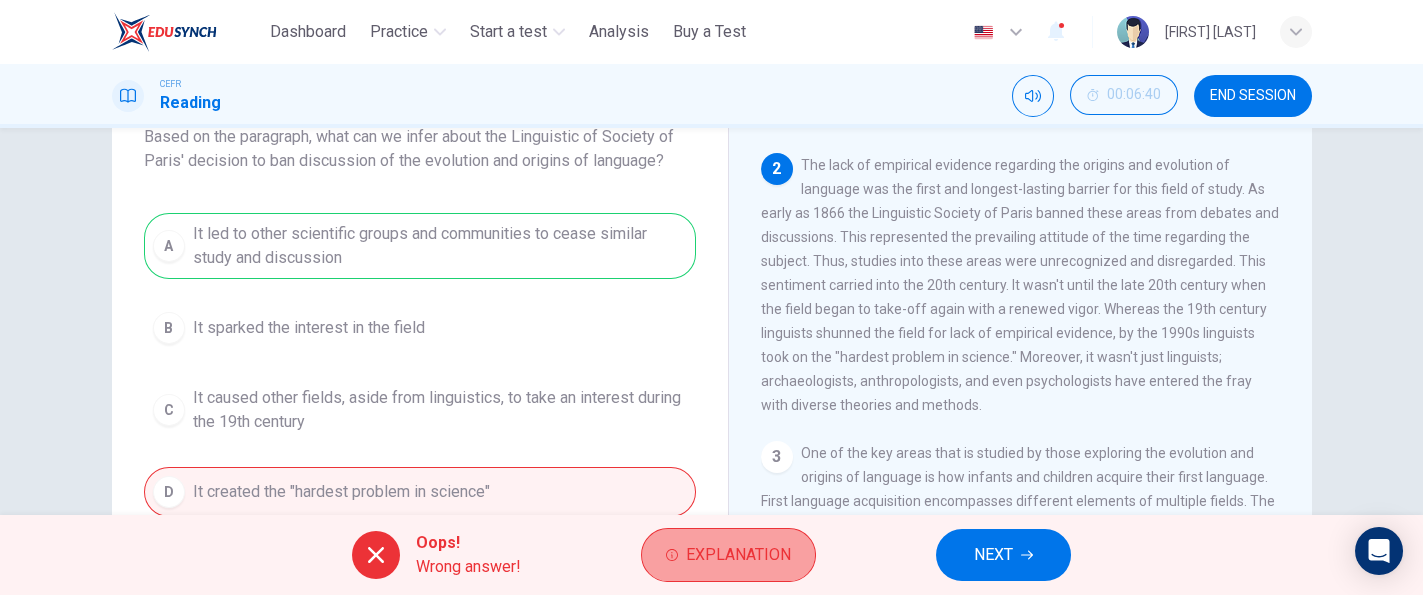click on "Explanation" at bounding box center [728, 555] 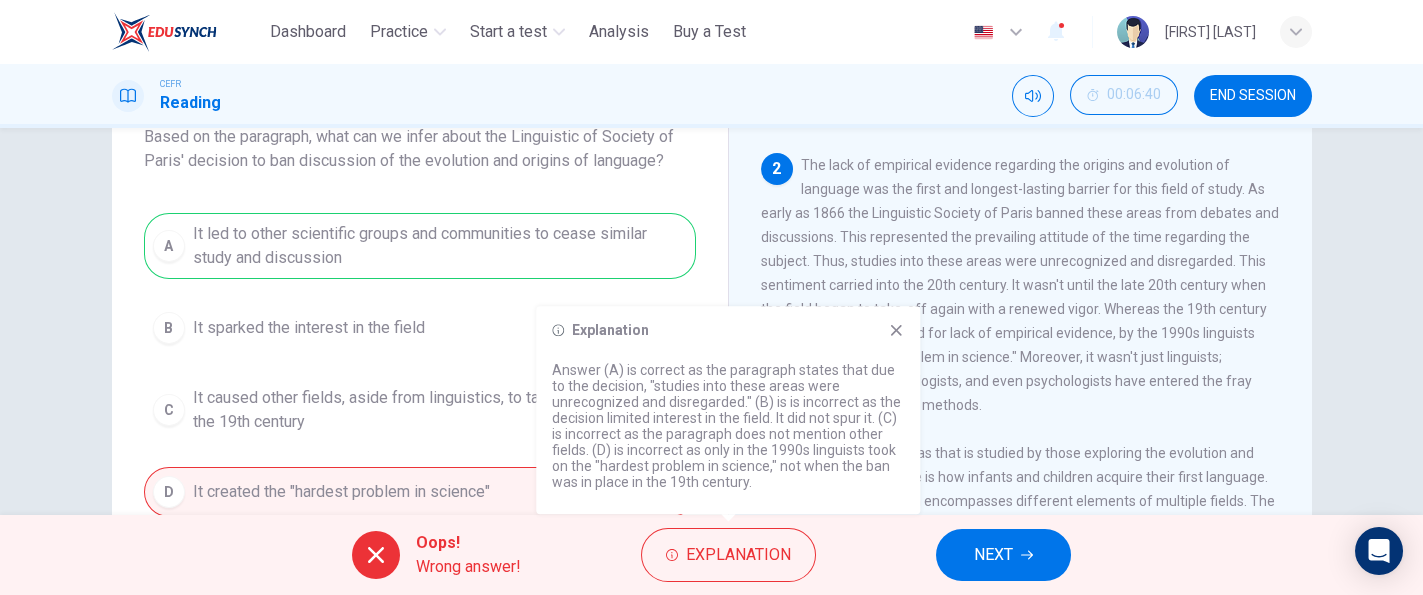 click on "2 The lack of empirical evidence regarding the origins and evolution of language was the first and longest-lasting barrier for this field of study. As early as 1866 the Linguistic Society of Paris banned these areas from debates and discussions. This represented the prevailing attitude of the time regarding the subject. Thus, studies into these areas were unrecognized and disregarded. This sentiment carried into the [DECADE] century. It wasn't until the late [DECADE] century when the field began to take-off again with a renewed vigor. Whereas the [CENTURY] century linguists shunned the field for lack of empirical evidence, by the [DECADE]s linguists took on the "hardest problem in science." Moreover, it wasn't just linguists; archaeologists, anthropologists, and even psychologists have entered the fray with diverse theories and methods." at bounding box center [1021, 285] 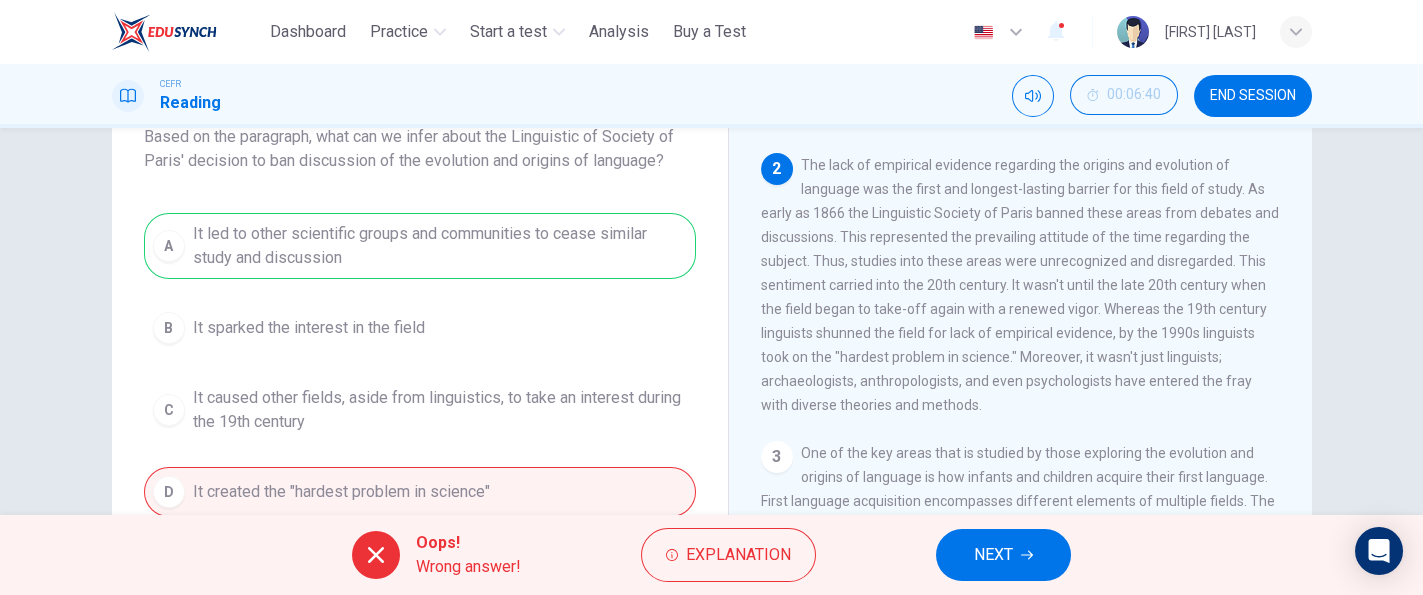 click on "NEXT" at bounding box center (1003, 555) 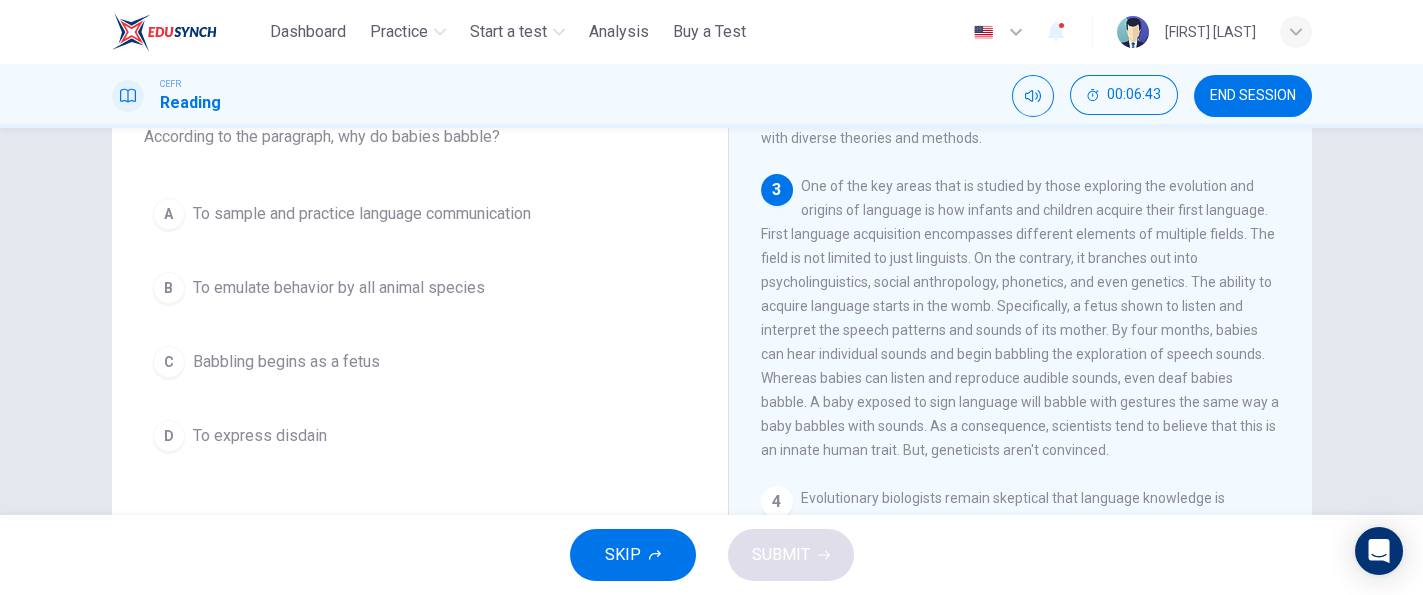 scroll, scrollTop: 628, scrollLeft: 0, axis: vertical 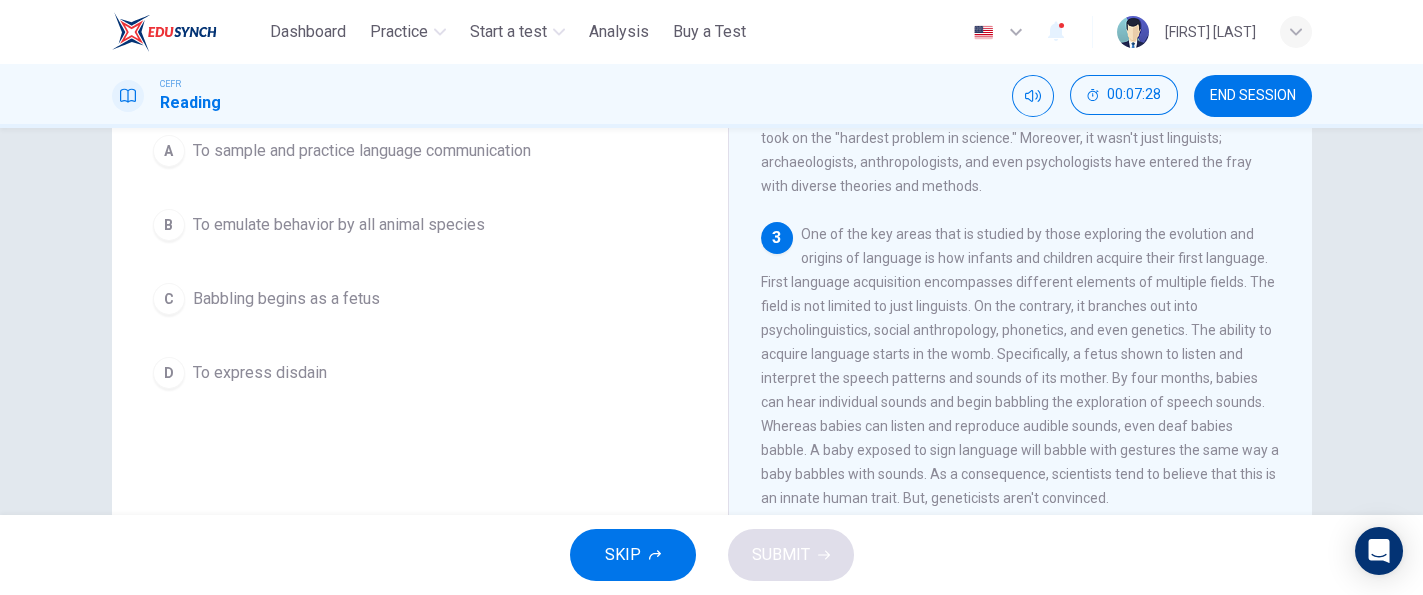 click on "The Evolution of Language 1 Language, possibly one of humanity's greatest and most important capabilities, is perhaps one of the most neglected fields of study with regards to its origins. This is due to the scientific community's long-held beliefs and attitudes regarding the origins of language. The greatest challenge for studying the origins of language is simply the lack of empirical evidence. As a consequence, researchers and academics are constrained to inferences based on other areas of study. For example, making comparisons between human and other animal communication, studying the fossil record, and even archaeology. Therefore, the evolution of language and the origins of language are characterized by fierce debate of contrasting and opposing ideas and theories. 2 3 4 5" at bounding box center [1020, 329] 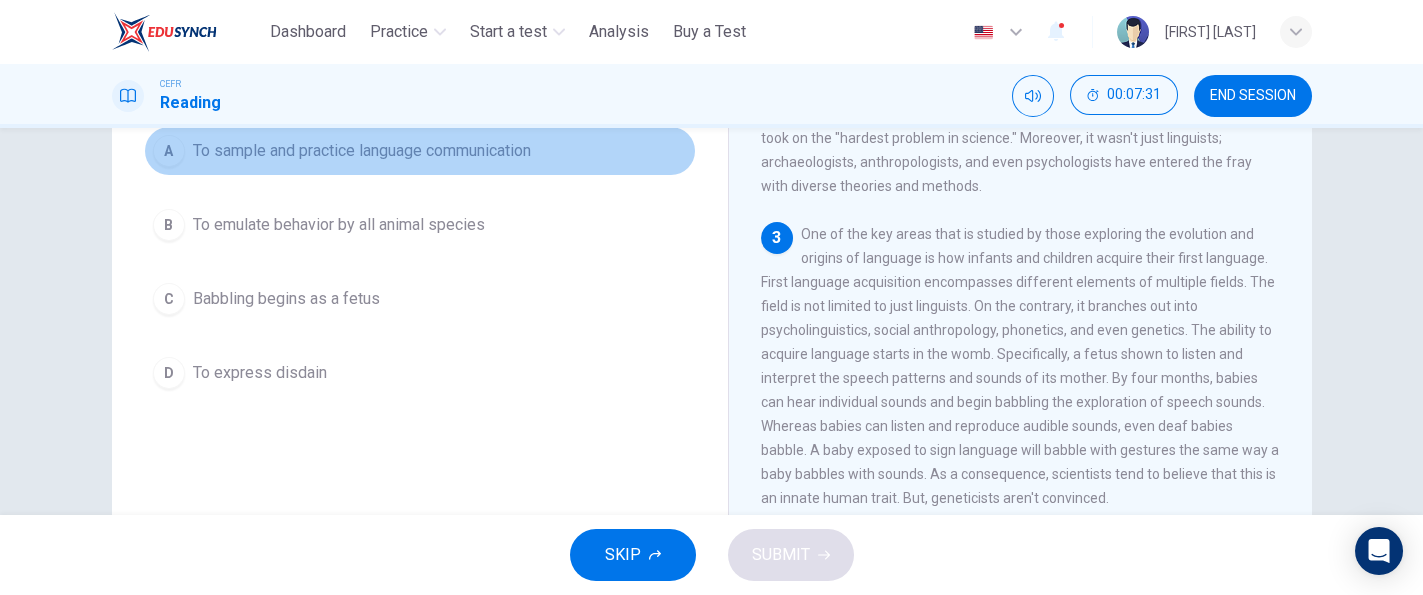 click on "To sample and practice language communication" at bounding box center (362, 151) 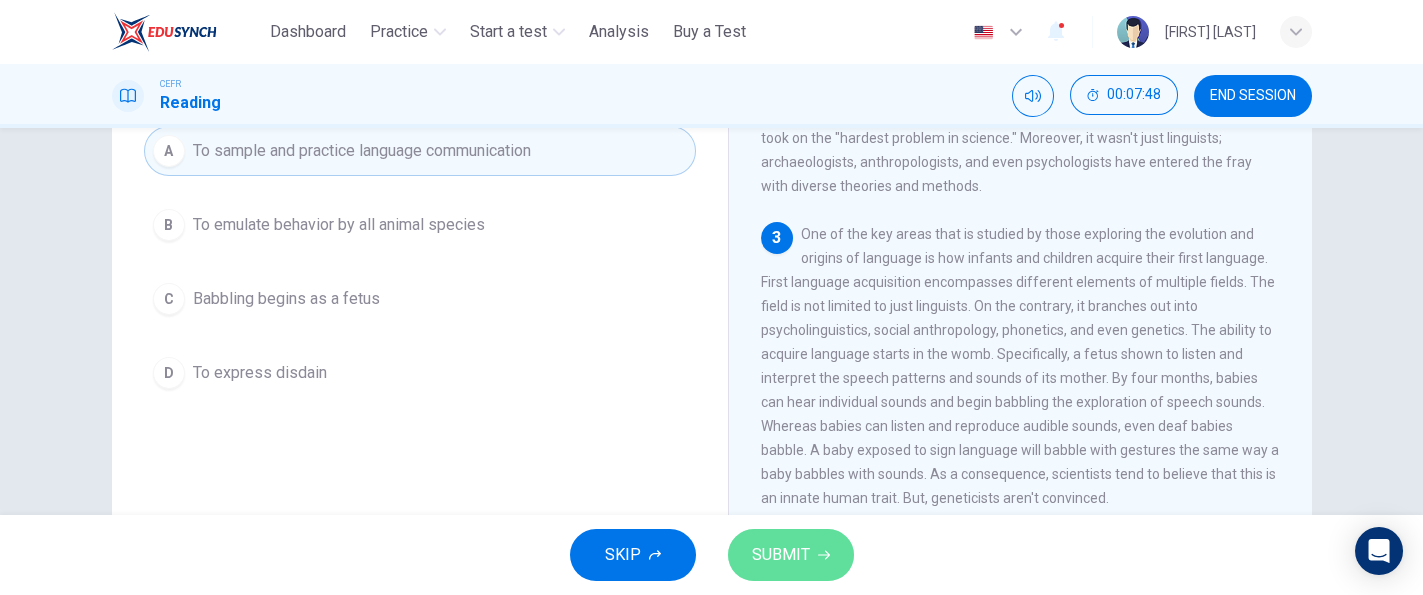 click on "SUBMIT" at bounding box center (791, 555) 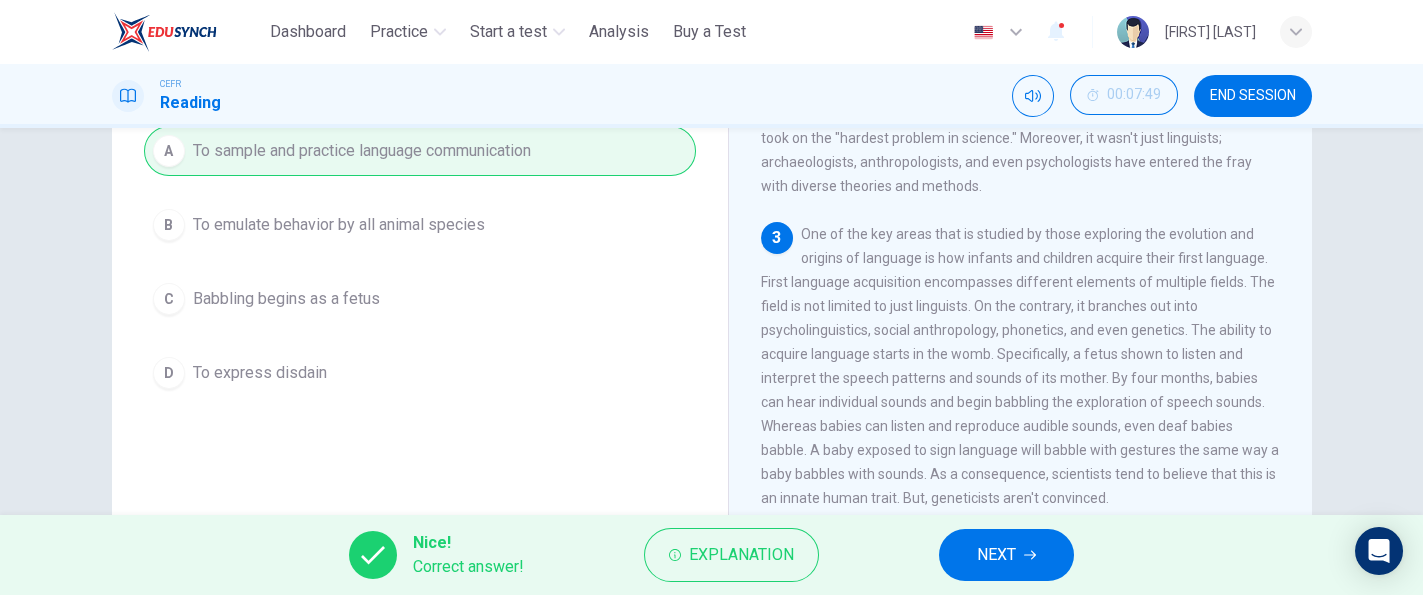 click on "The lack of empirical evidence regarding the origins and evolution of language was the first and longest-lasting barrier for this field of study. As early as 1866 the Linguistic Society of Paris banned these areas from debates and discussions. This represented the prevailing attitude of the time regarding the subject. Thus, studies into these areas were unrecognized and disregarded. This sentiment carried into the 20th century. It wasn't until the late 20th century when the field began to take-off again with a renewed vigor. Whereas the 19th century linguists shunned the field for lack of empirical evidence, by the 1990s linguists took on the "hardest problem in science." Moreover, it wasn't just linguists; archaeologists, anthropologists, and even psychologists have entered the fray with diverse theories and methods." at bounding box center [1020, 66] 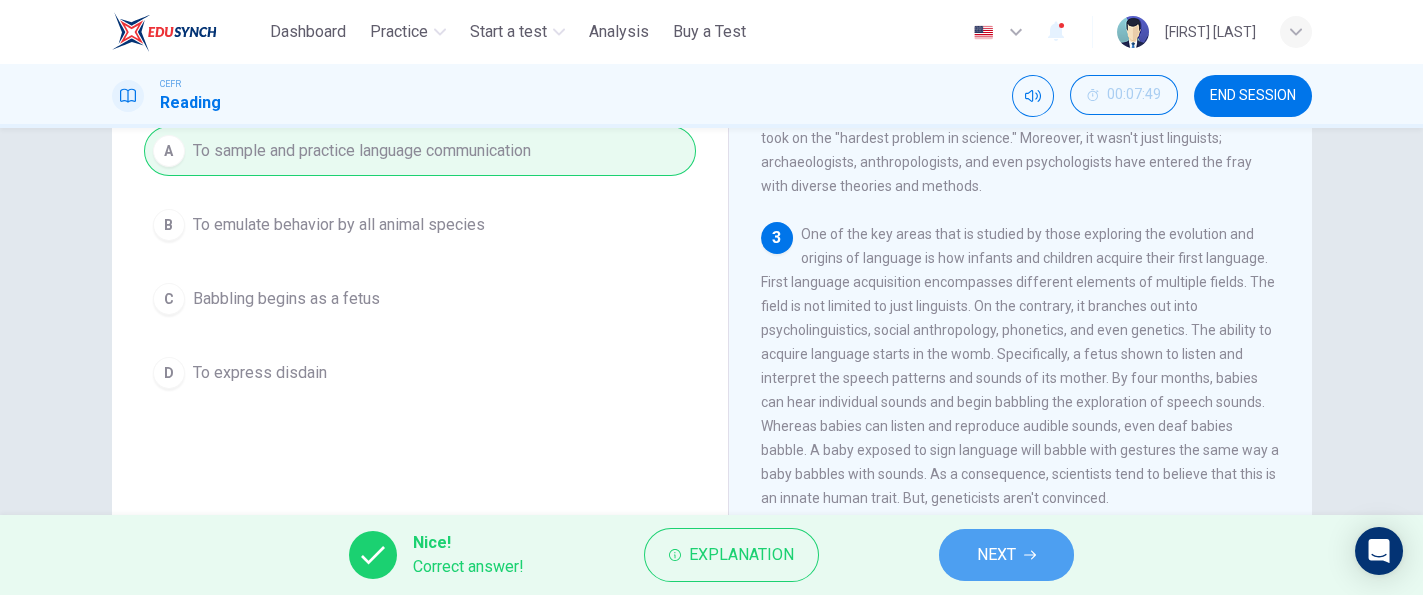 click on "NEXT" at bounding box center (1006, 555) 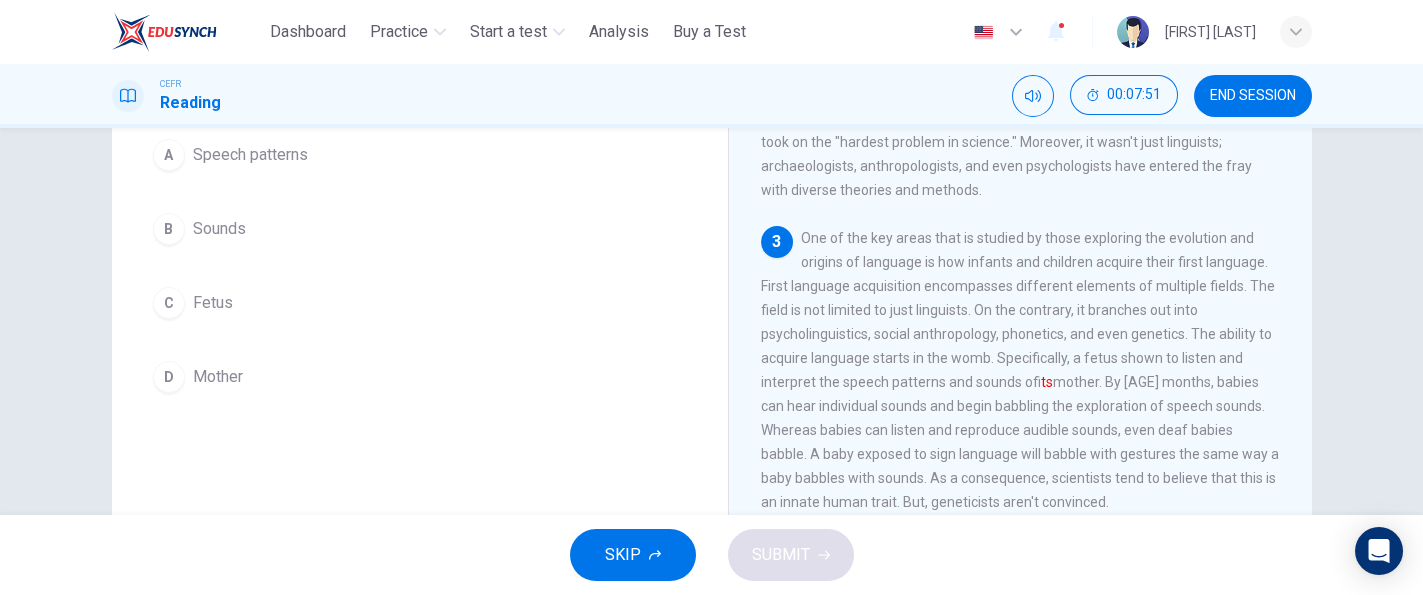 scroll, scrollTop: 202, scrollLeft: 0, axis: vertical 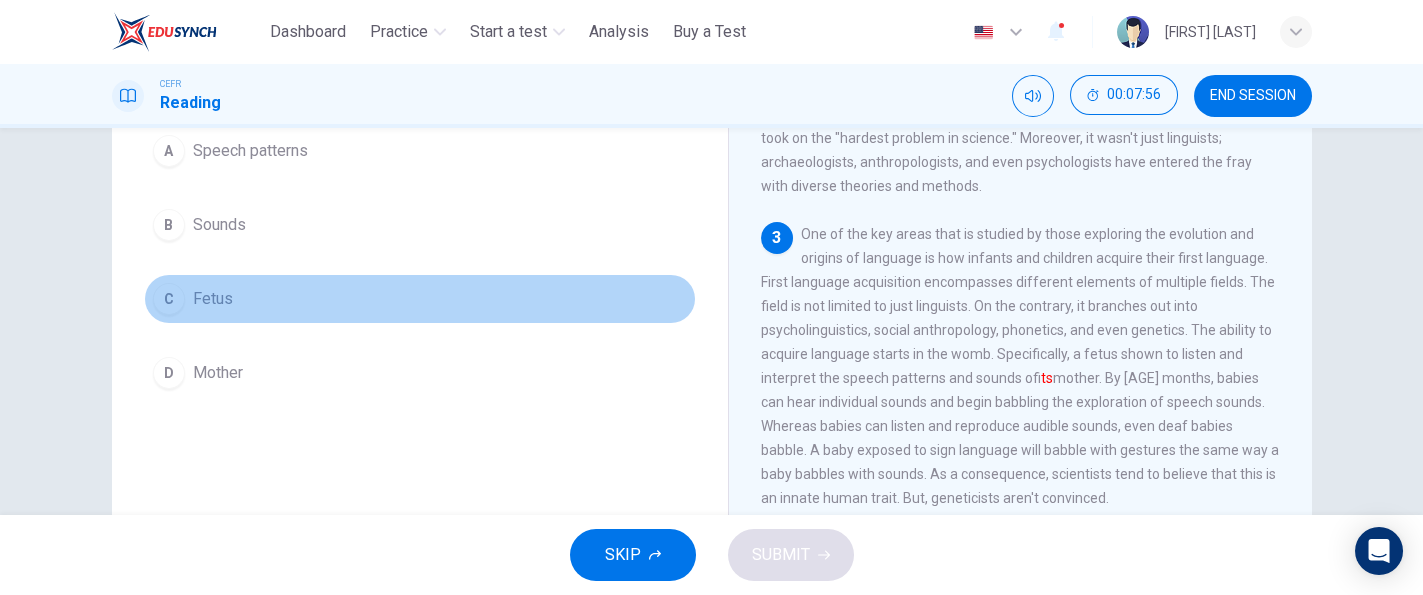 click on "C Fetus" at bounding box center (420, 299) 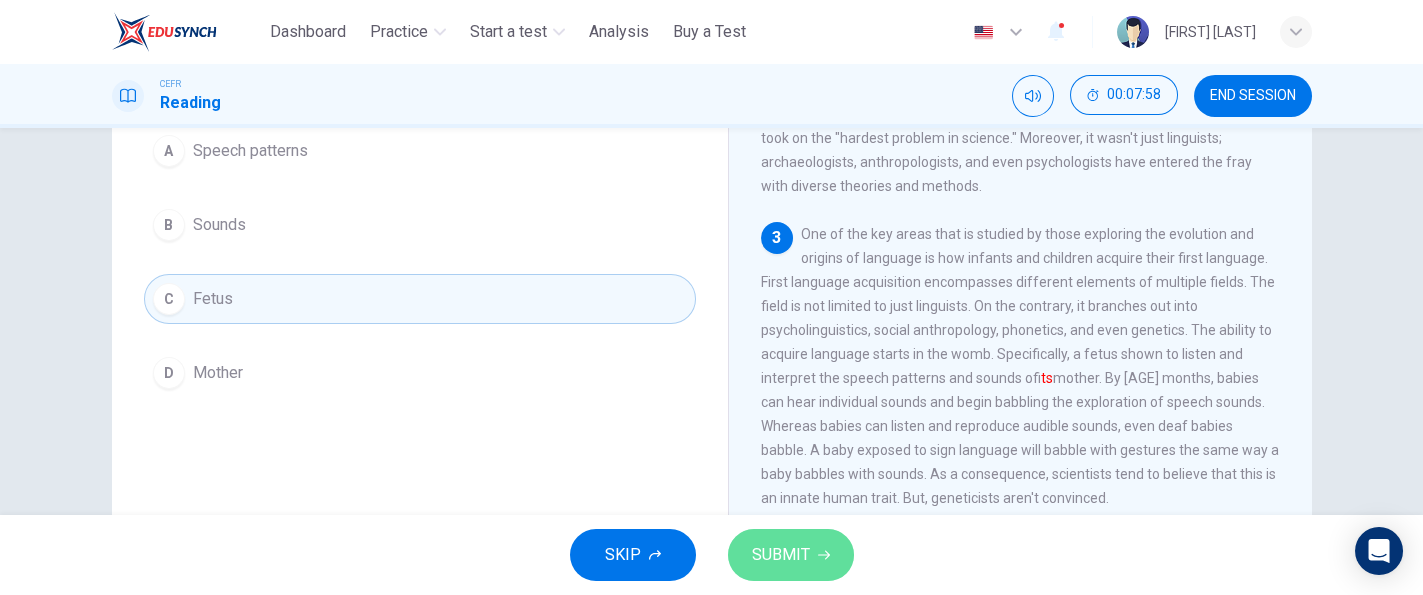 click on "SUBMIT" at bounding box center (781, 555) 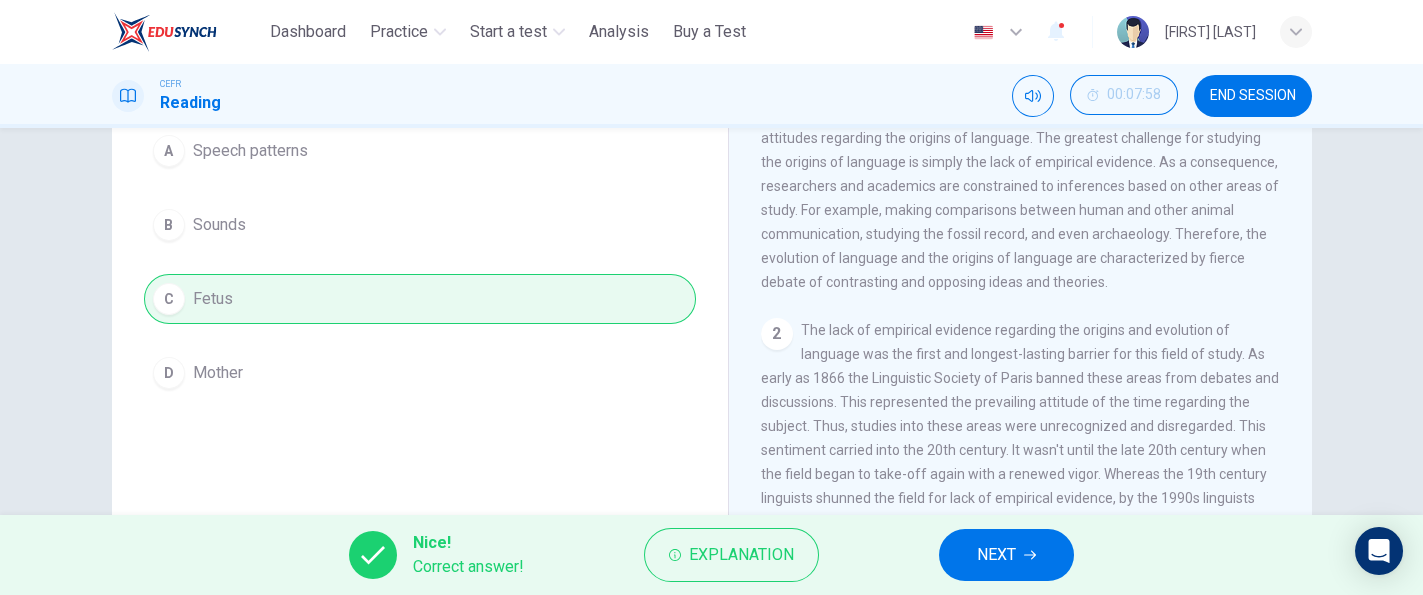 scroll, scrollTop: 540, scrollLeft: 0, axis: vertical 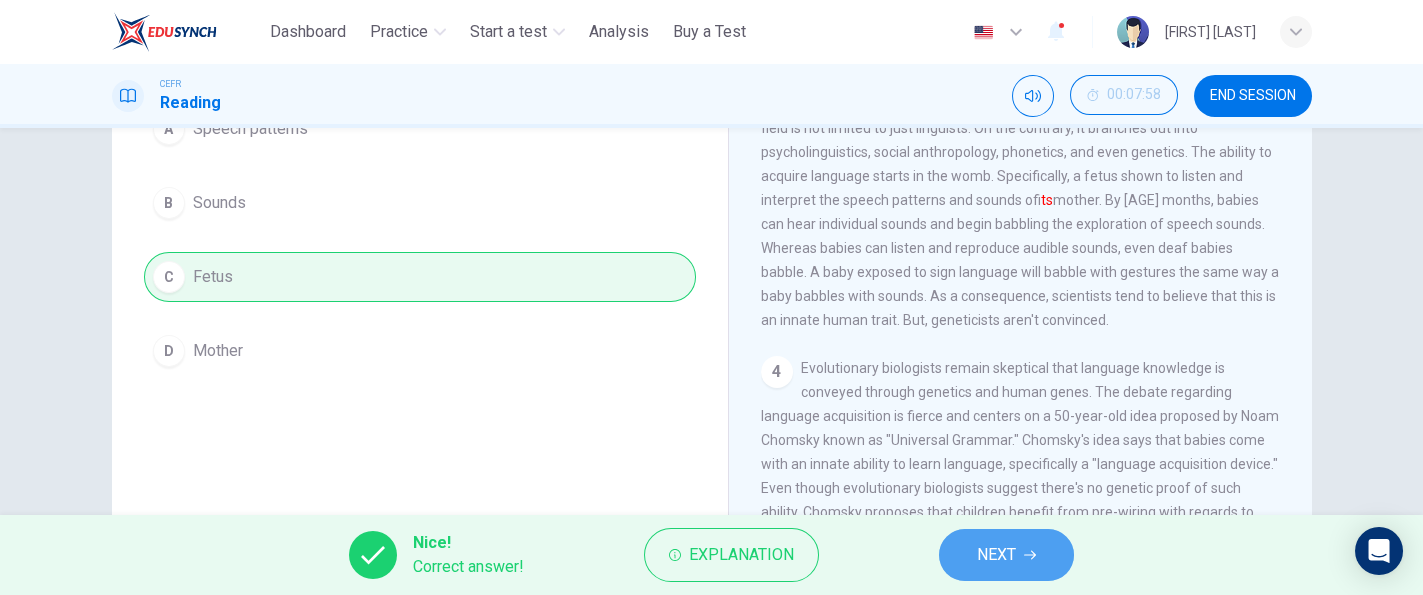 click on "NEXT" at bounding box center [1006, 555] 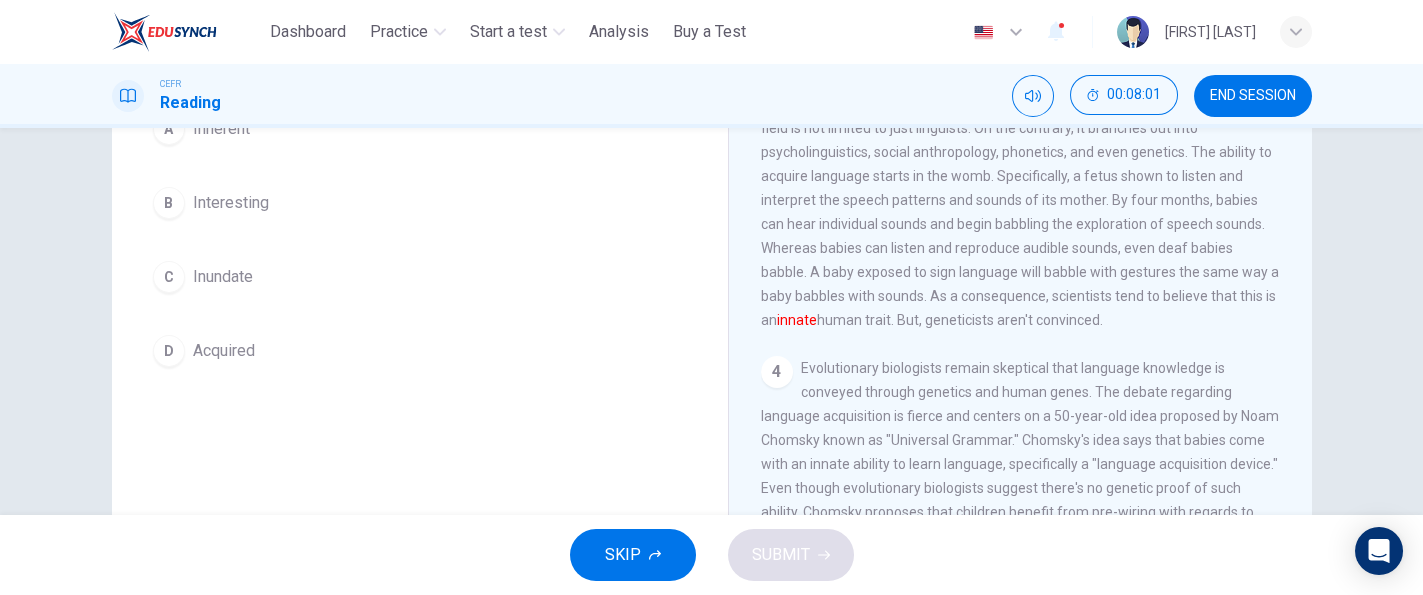 scroll, scrollTop: 163, scrollLeft: 0, axis: vertical 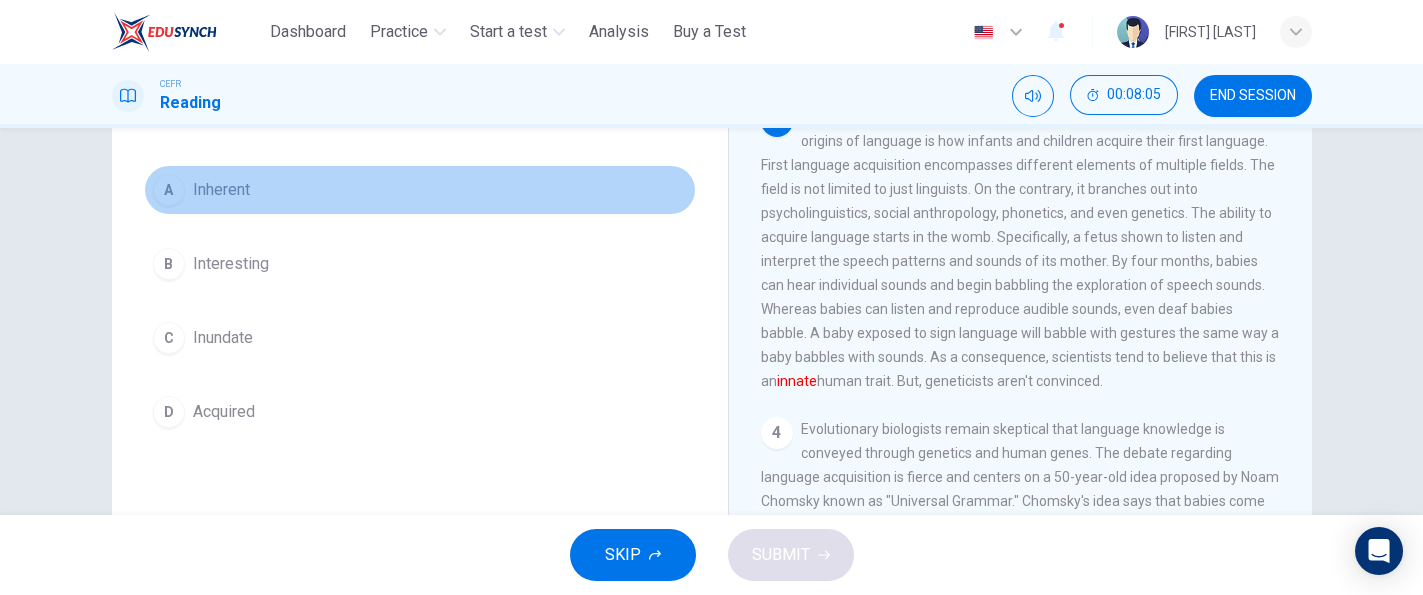 click on "Inherent" at bounding box center (221, 190) 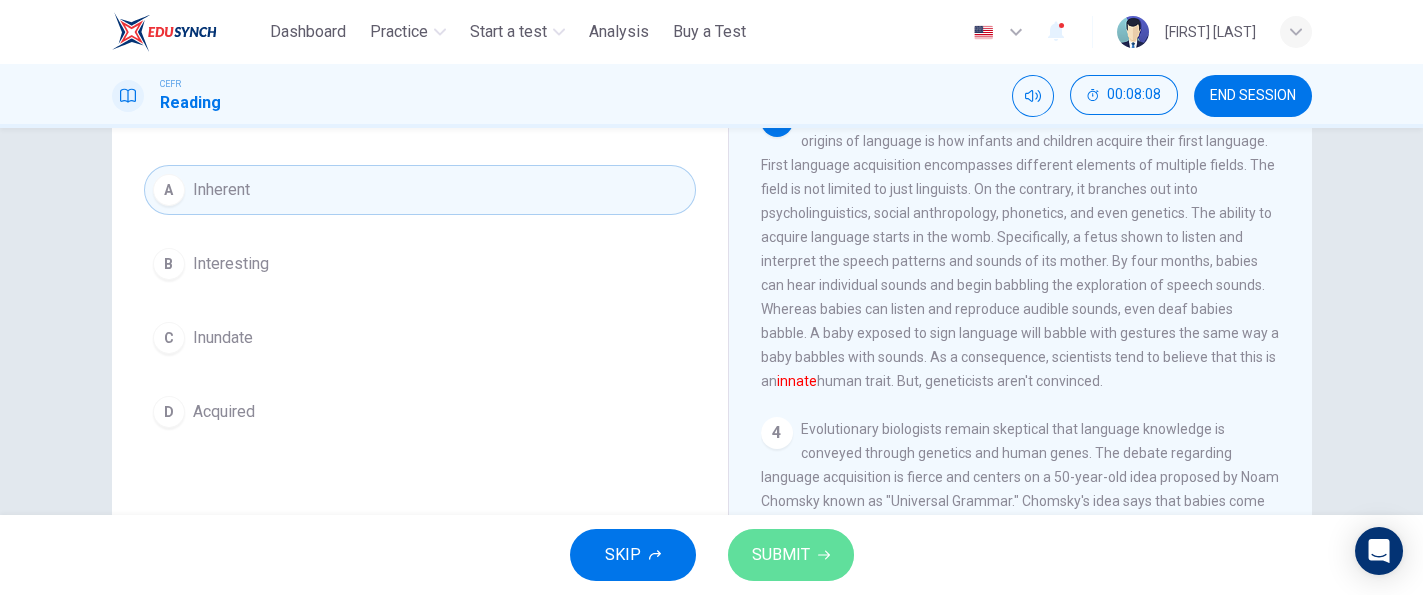 click on "SUBMIT" at bounding box center (781, 555) 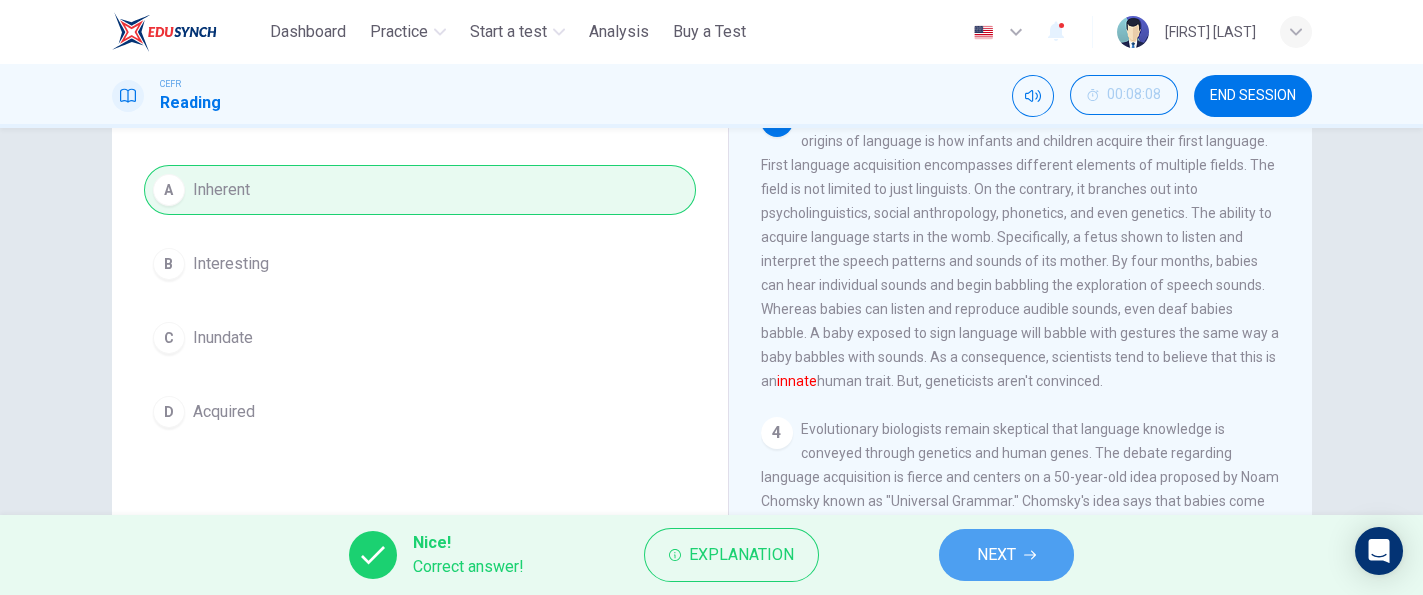 click on "NEXT" at bounding box center [996, 555] 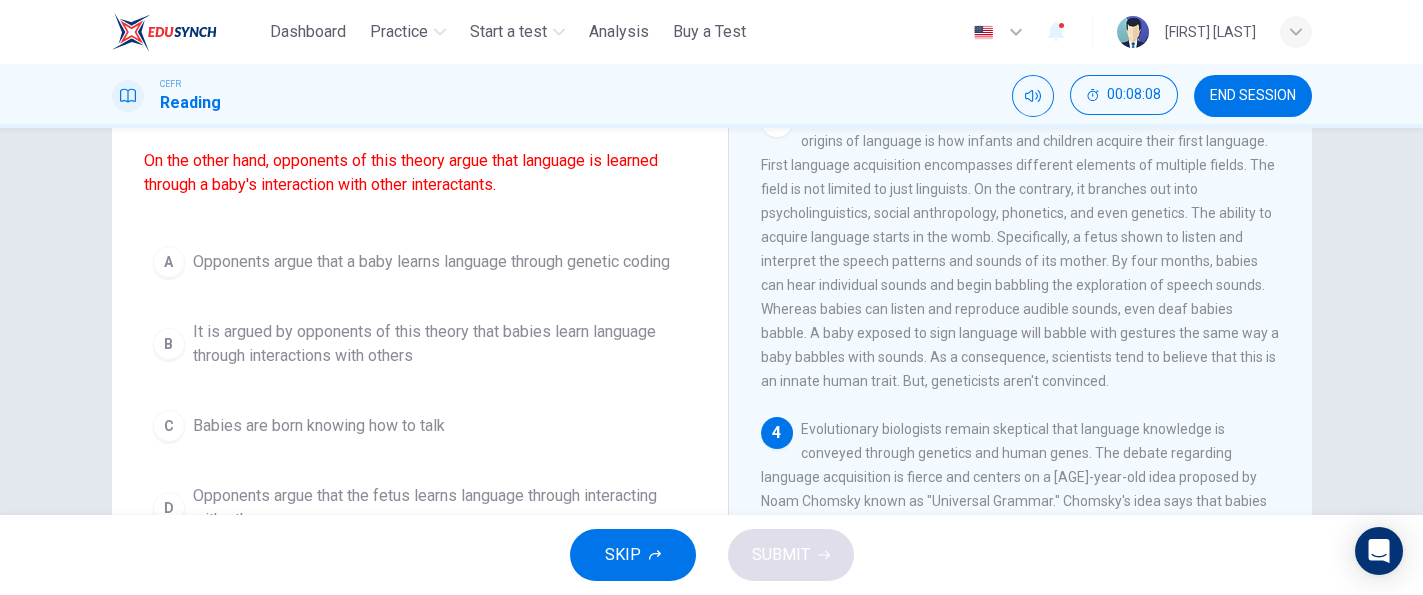 scroll, scrollTop: 260, scrollLeft: 0, axis: vertical 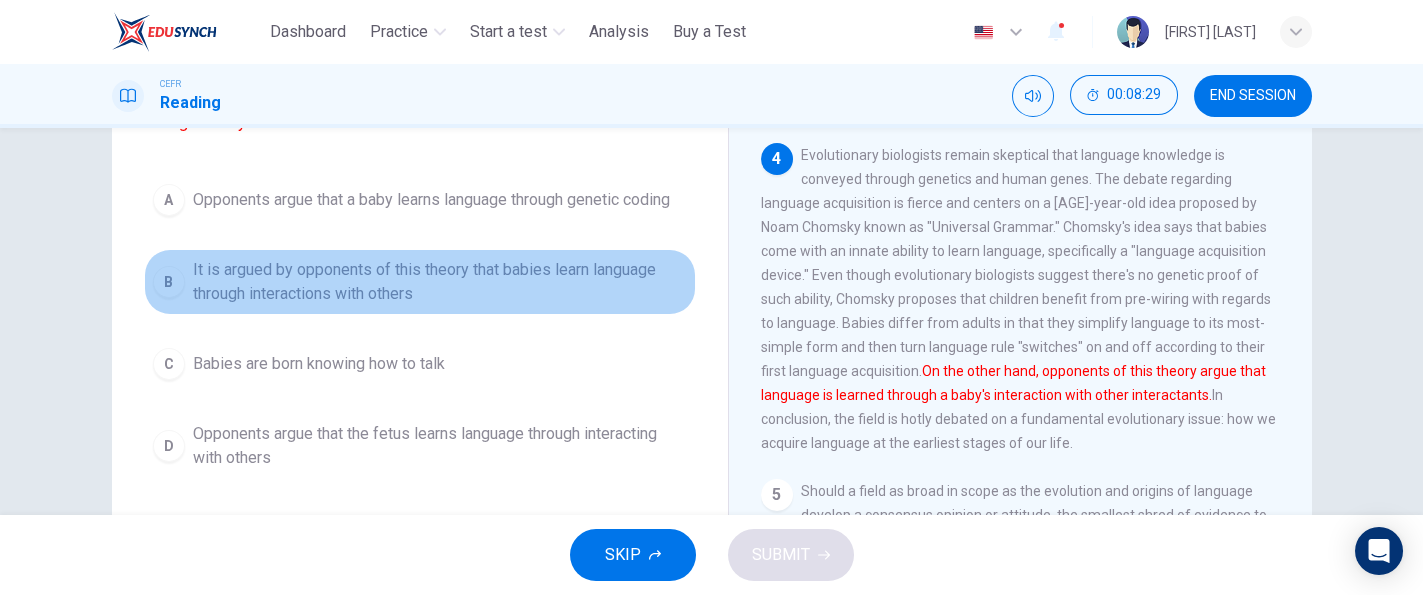 click on "It is argued by opponents of this theory that babies learn language through interactions with others" at bounding box center [440, 282] 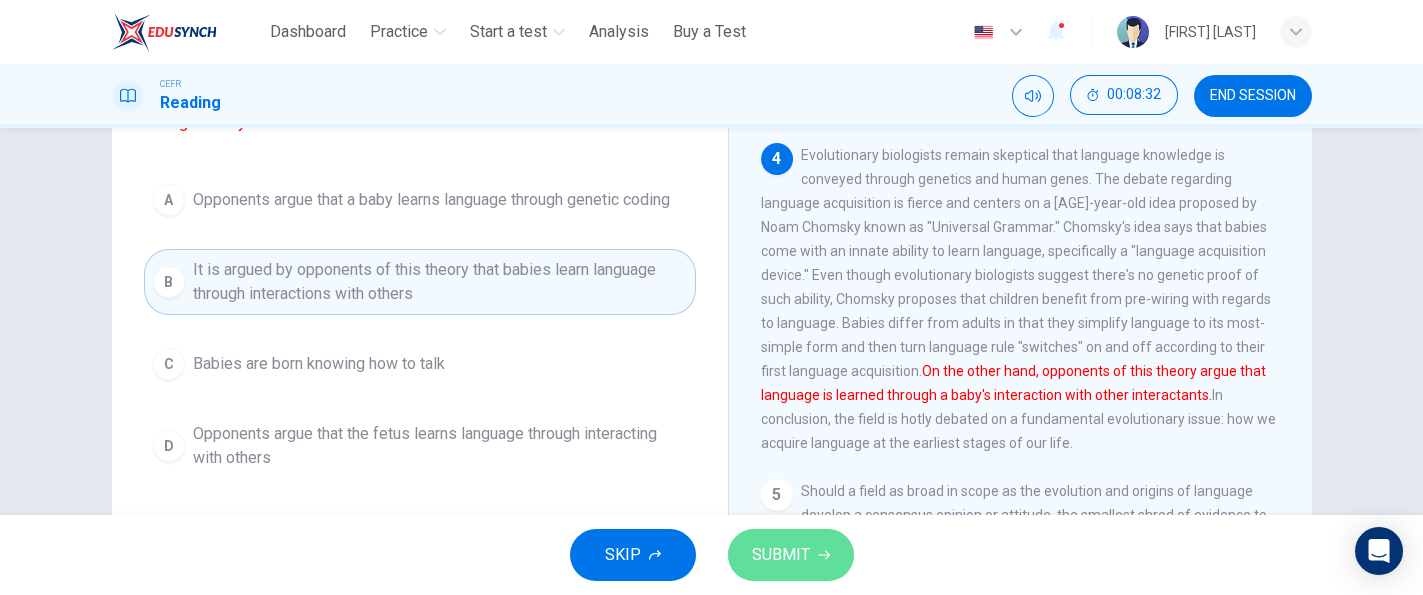 click on "SUBMIT" at bounding box center [791, 555] 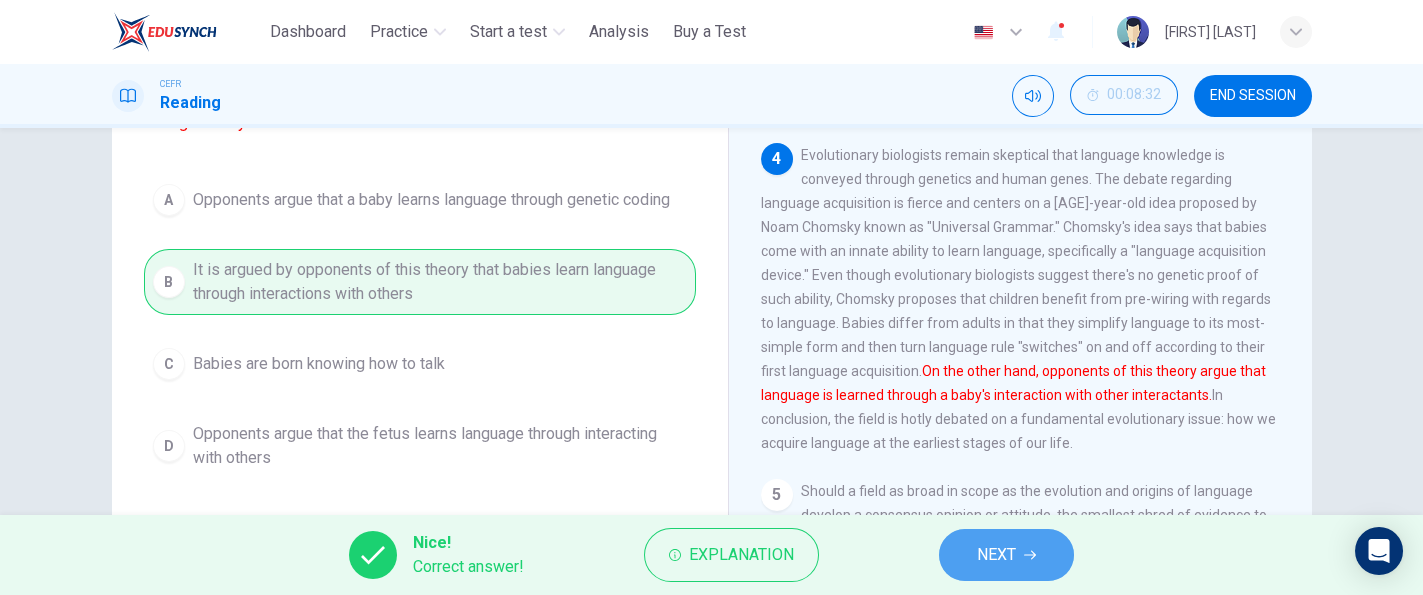 click on "NEXT" at bounding box center (1006, 555) 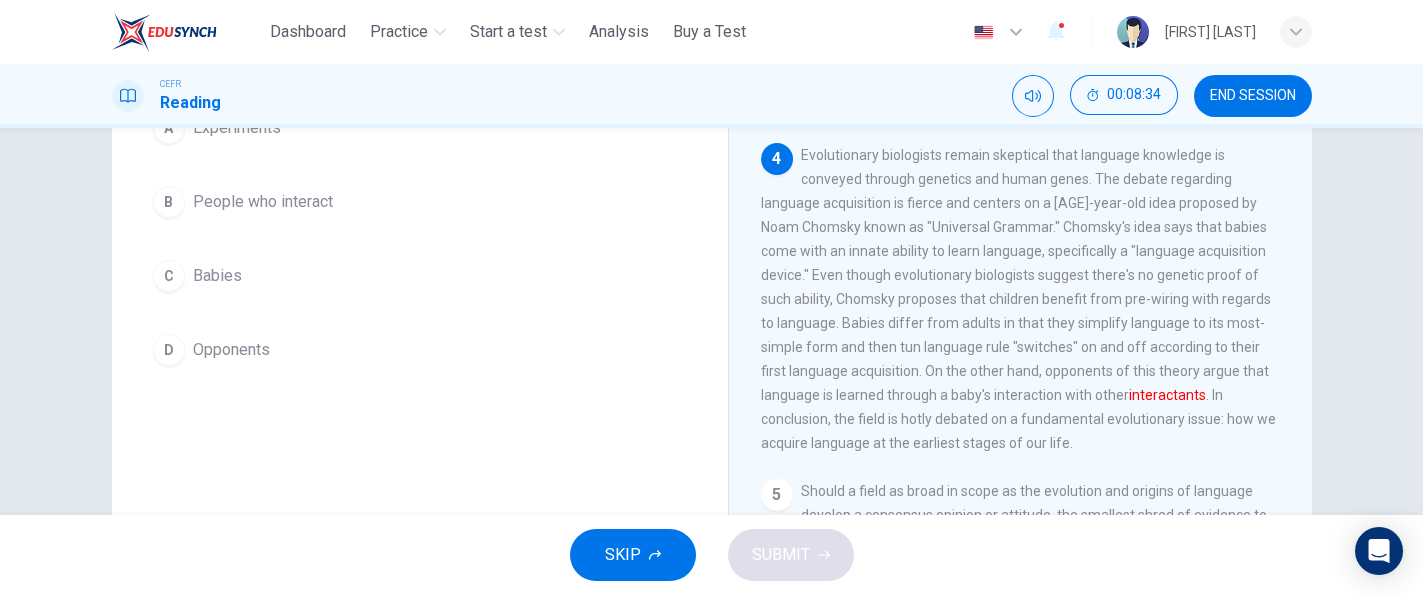 drag, startPoint x: 1282, startPoint y: 375, endPoint x: 1292, endPoint y: 389, distance: 17.20465 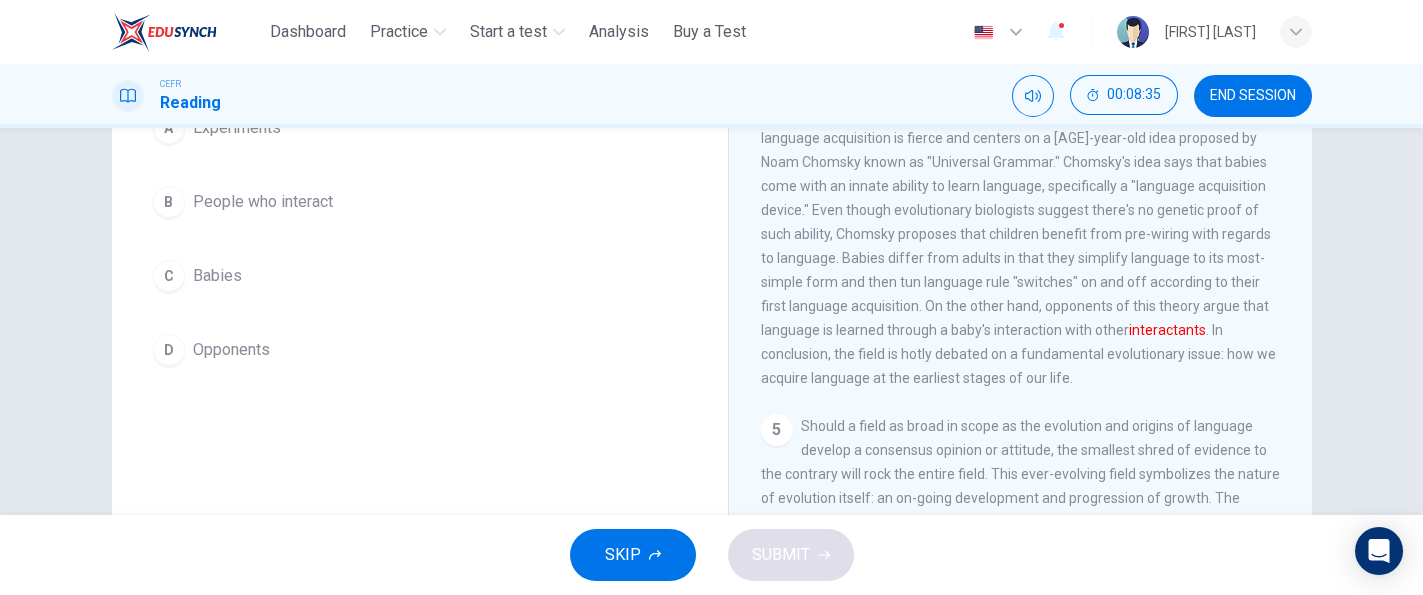 scroll, scrollTop: 840, scrollLeft: 0, axis: vertical 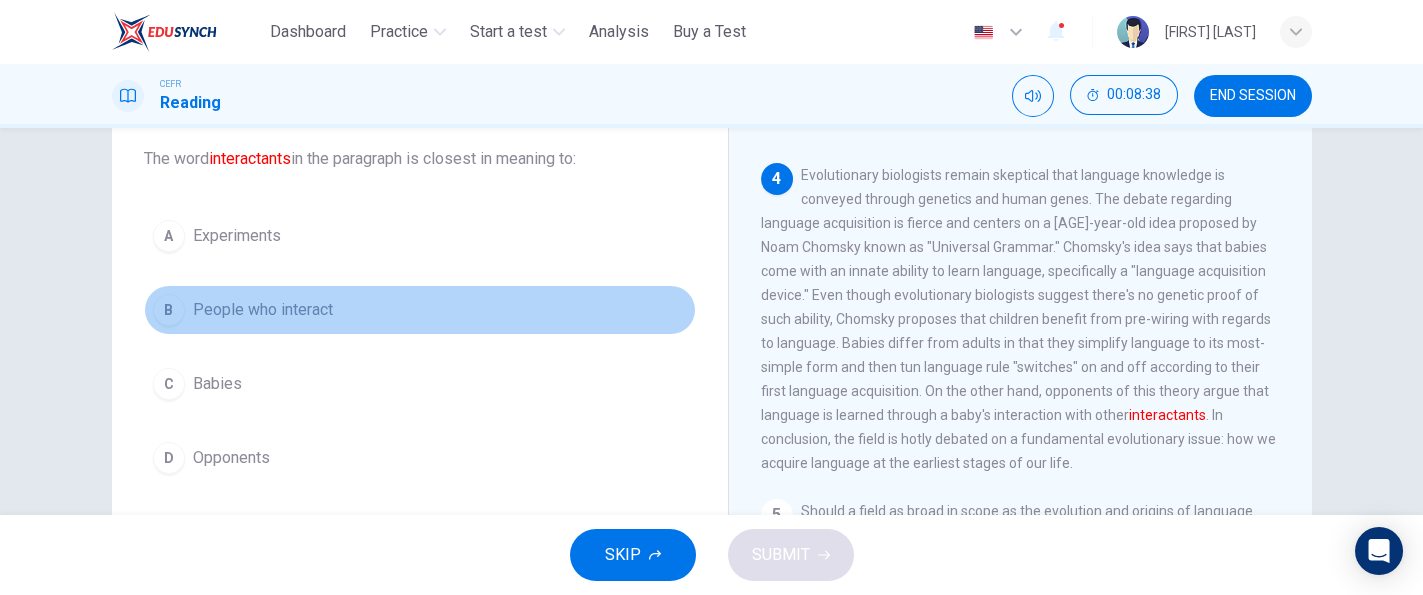 click on "B People who interact" at bounding box center [420, 310] 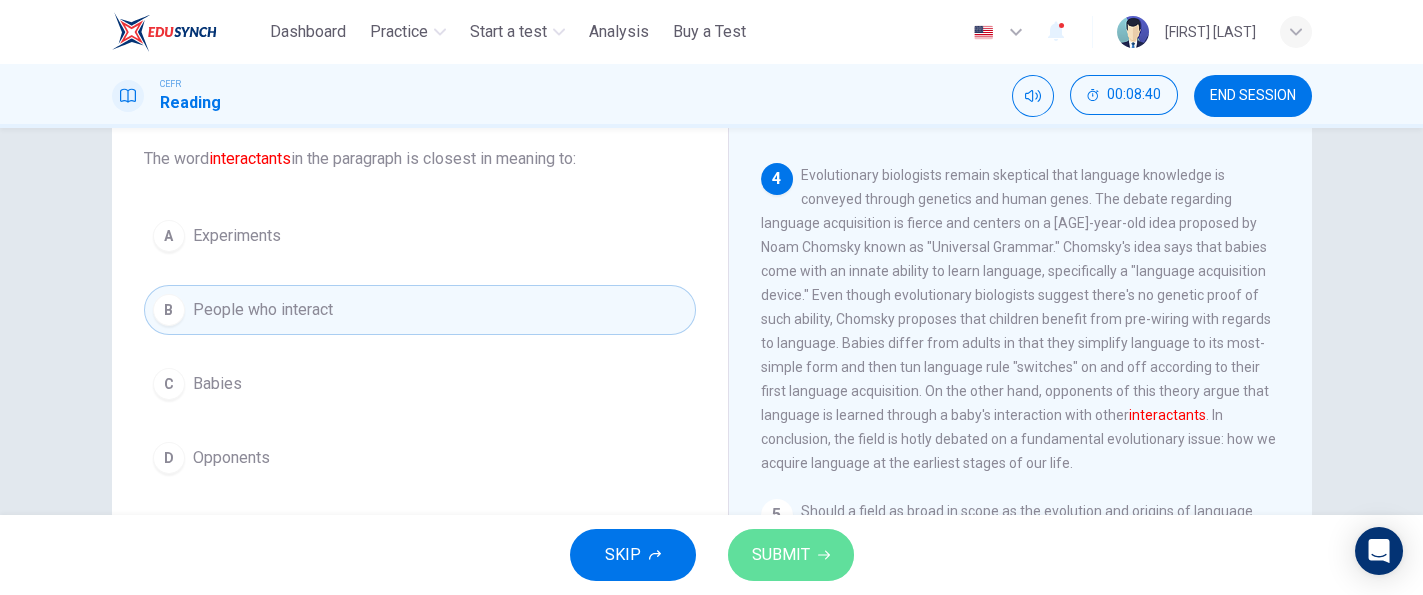click on "SUBMIT" at bounding box center (781, 555) 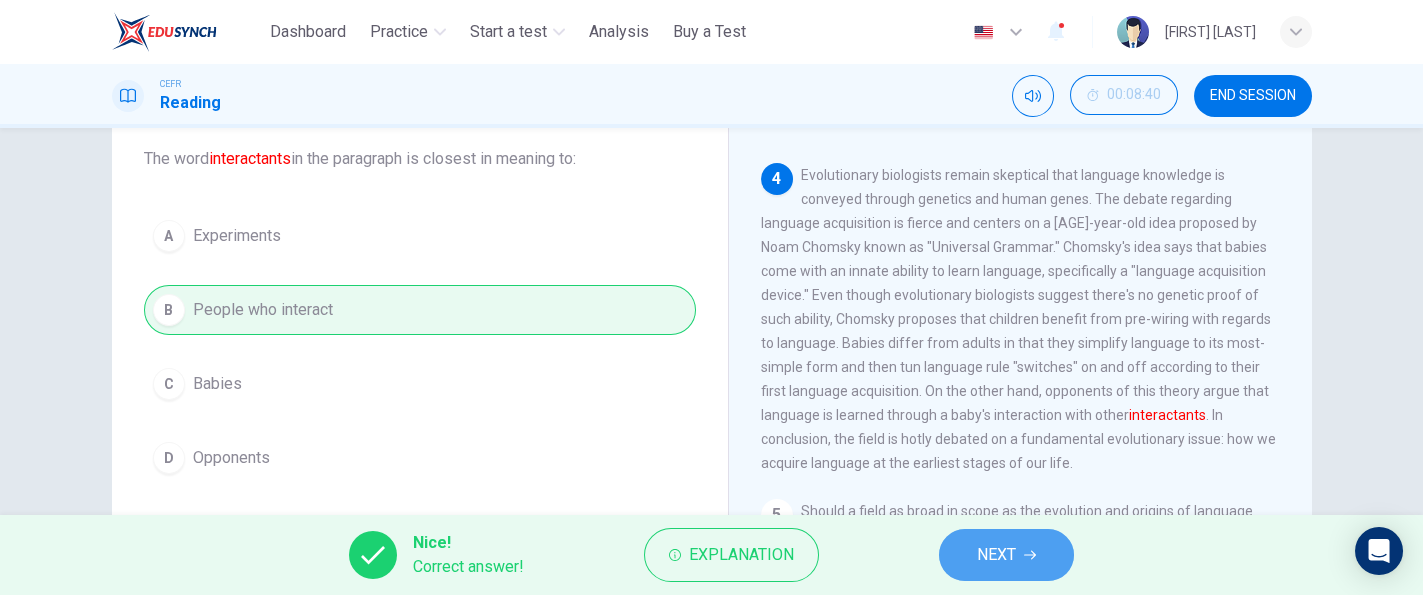 click on "NEXT" at bounding box center (1006, 555) 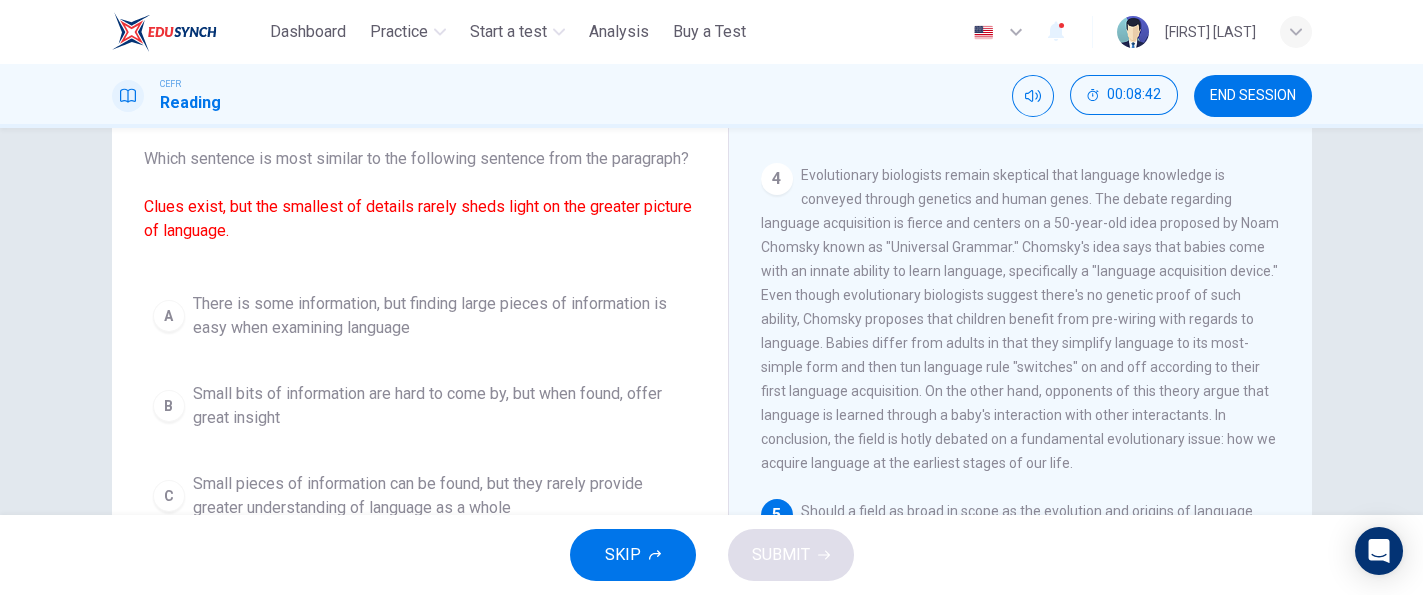 drag, startPoint x: 1300, startPoint y: 466, endPoint x: 1312, endPoint y: 428, distance: 39.849716 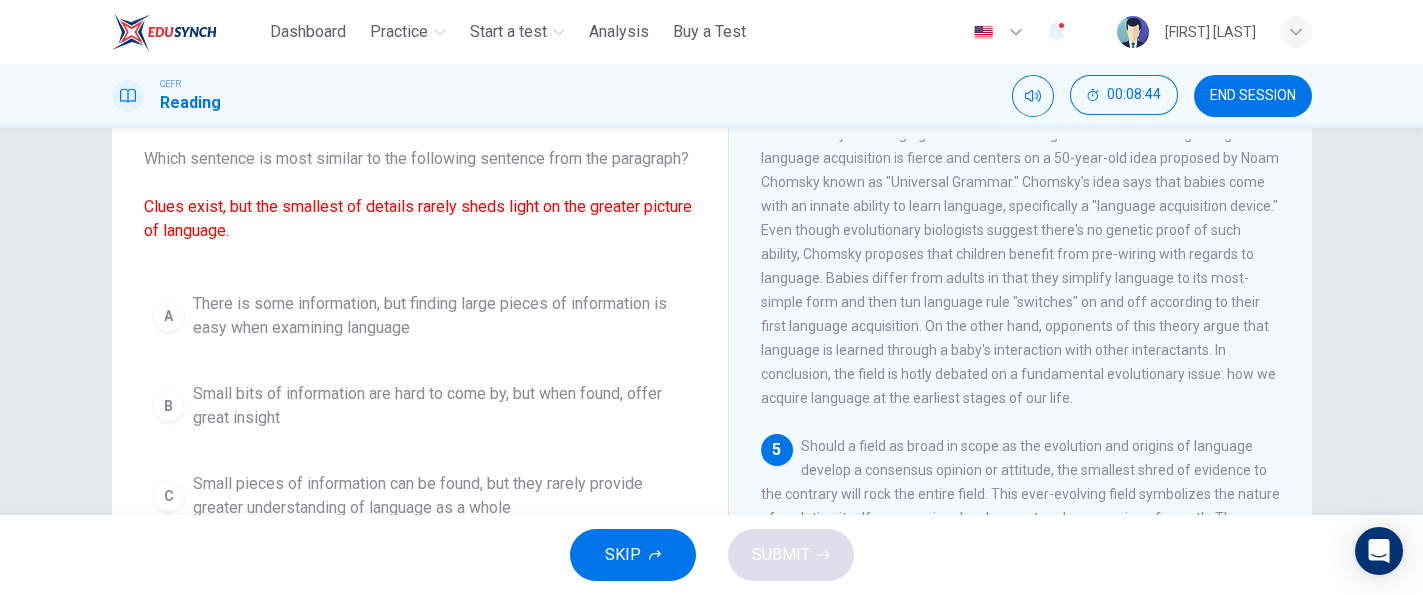 scroll, scrollTop: 991, scrollLeft: 0, axis: vertical 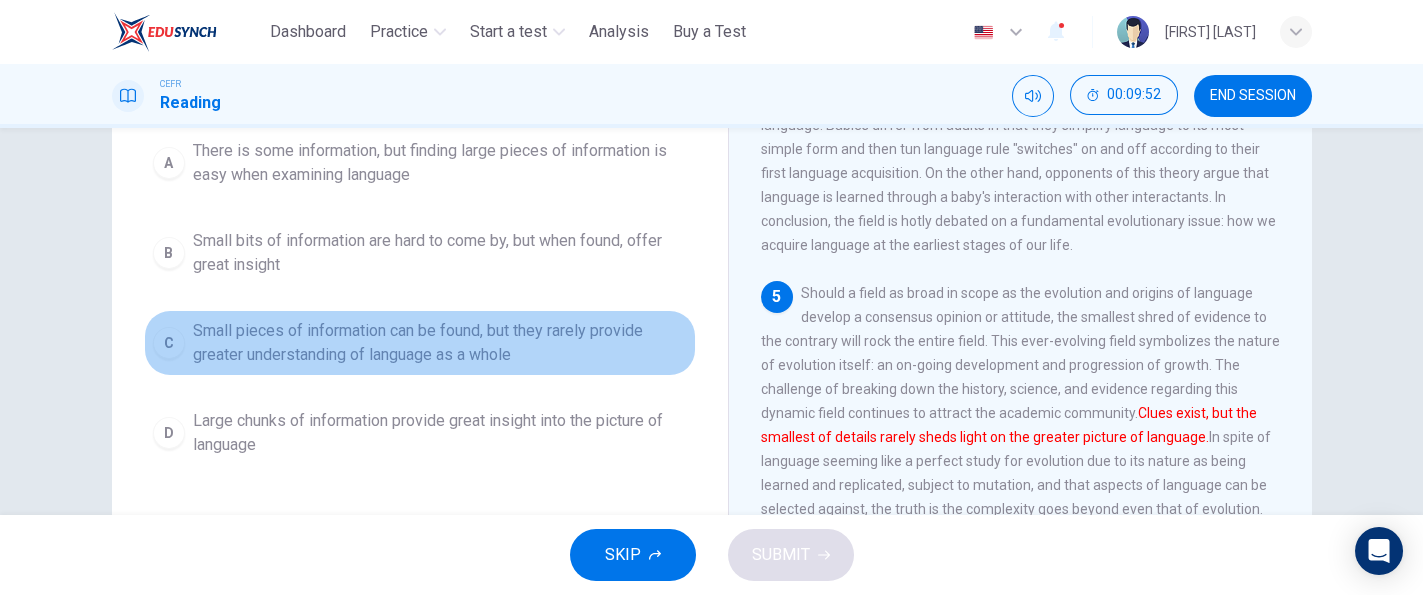 click on "Small pieces of information can be found, but they rarely provide greater understanding of language as a whole" at bounding box center [440, 343] 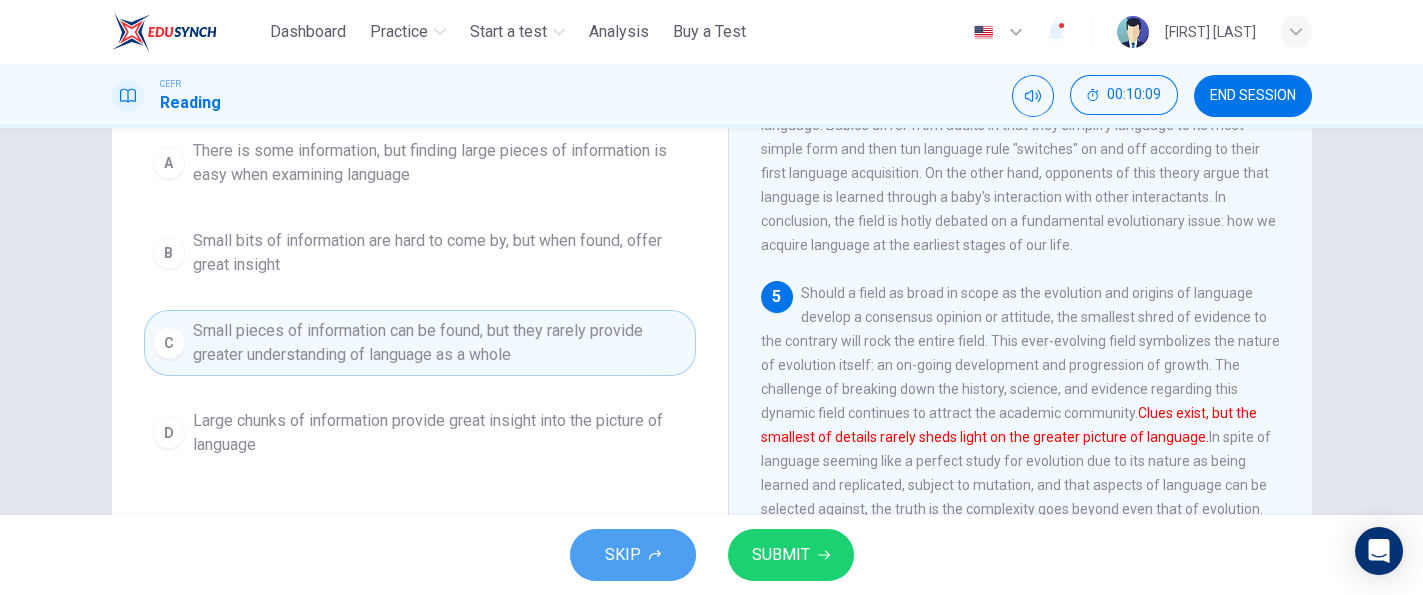 click on "SKIP" at bounding box center [623, 555] 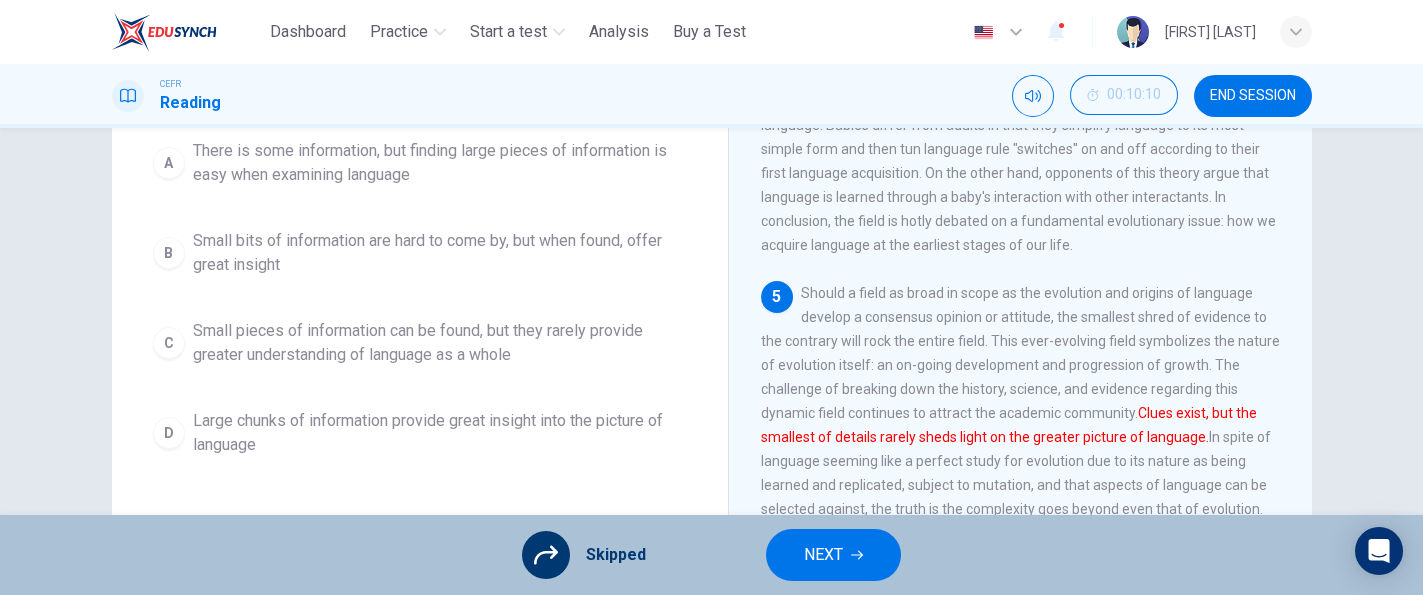 drag, startPoint x: 1278, startPoint y: 414, endPoint x: 1297, endPoint y: 397, distance: 25.495098 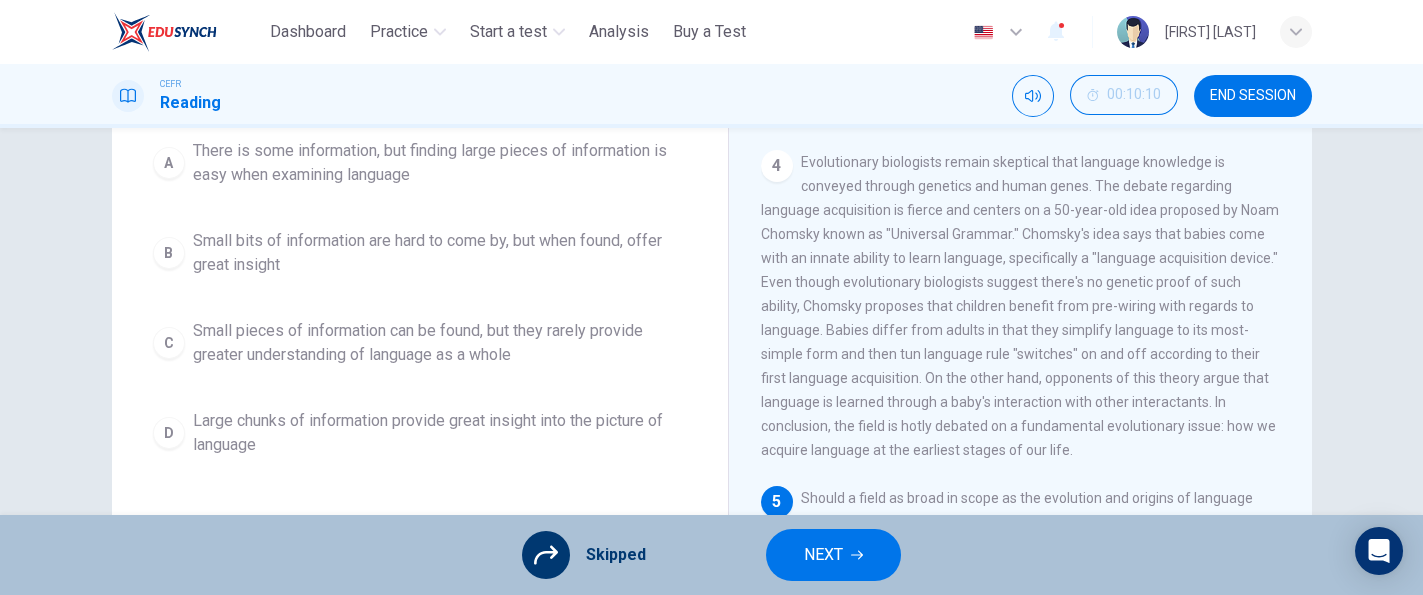scroll, scrollTop: 991, scrollLeft: 0, axis: vertical 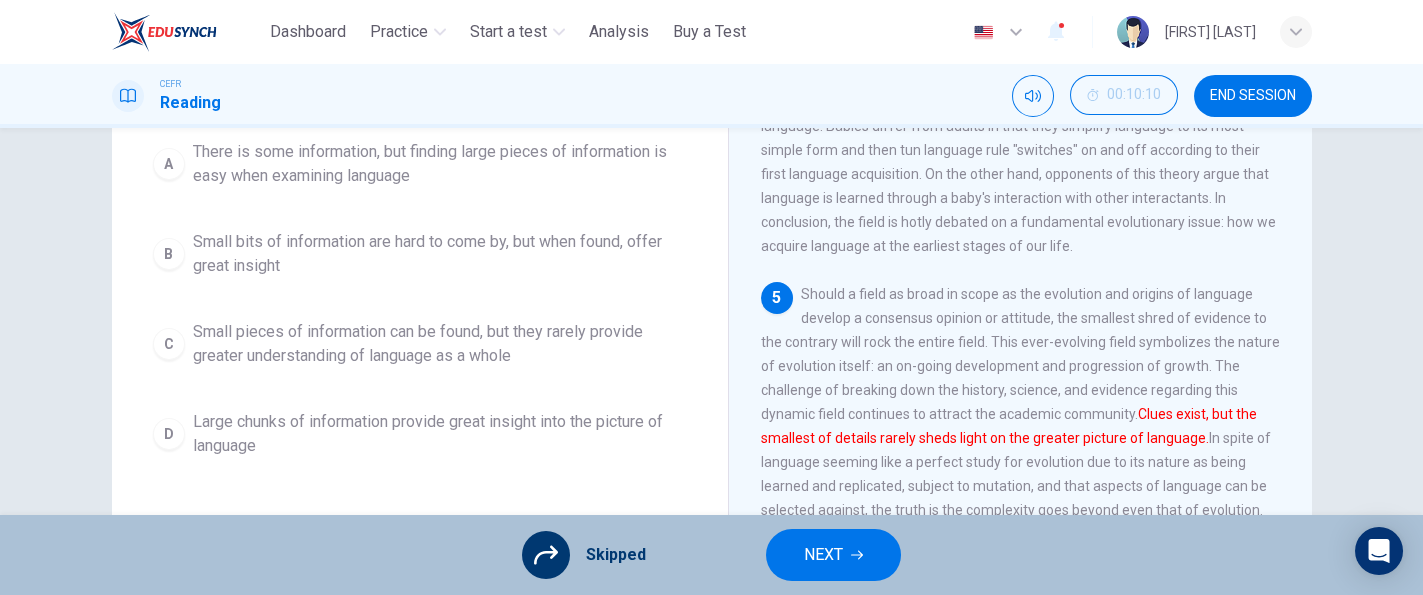 click on "A There is some information, but finding large pieces of information is easy when examining language B Small bits of information are hard to come by, but when found, offer great insight C Small pieces of information can be found, but they rarely provide greater understanding of language as a whole D Large chunks of information provide great insight into the picture of language" at bounding box center [420, 299] 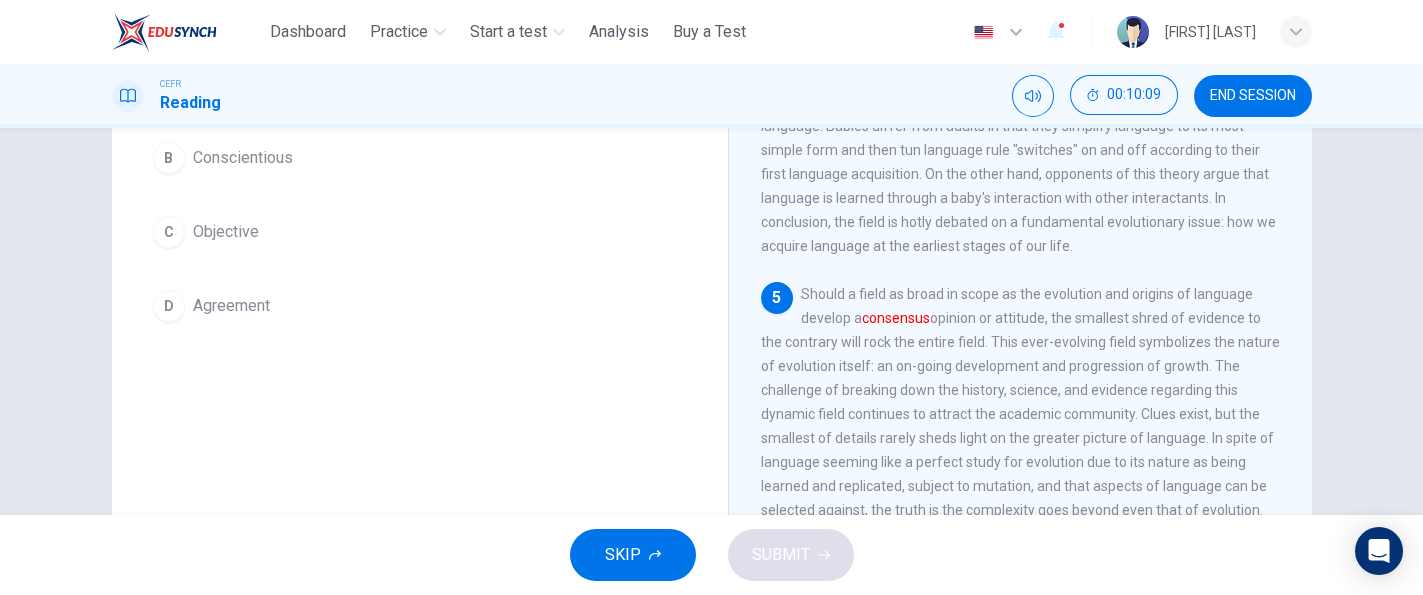 scroll, scrollTop: 173, scrollLeft: 0, axis: vertical 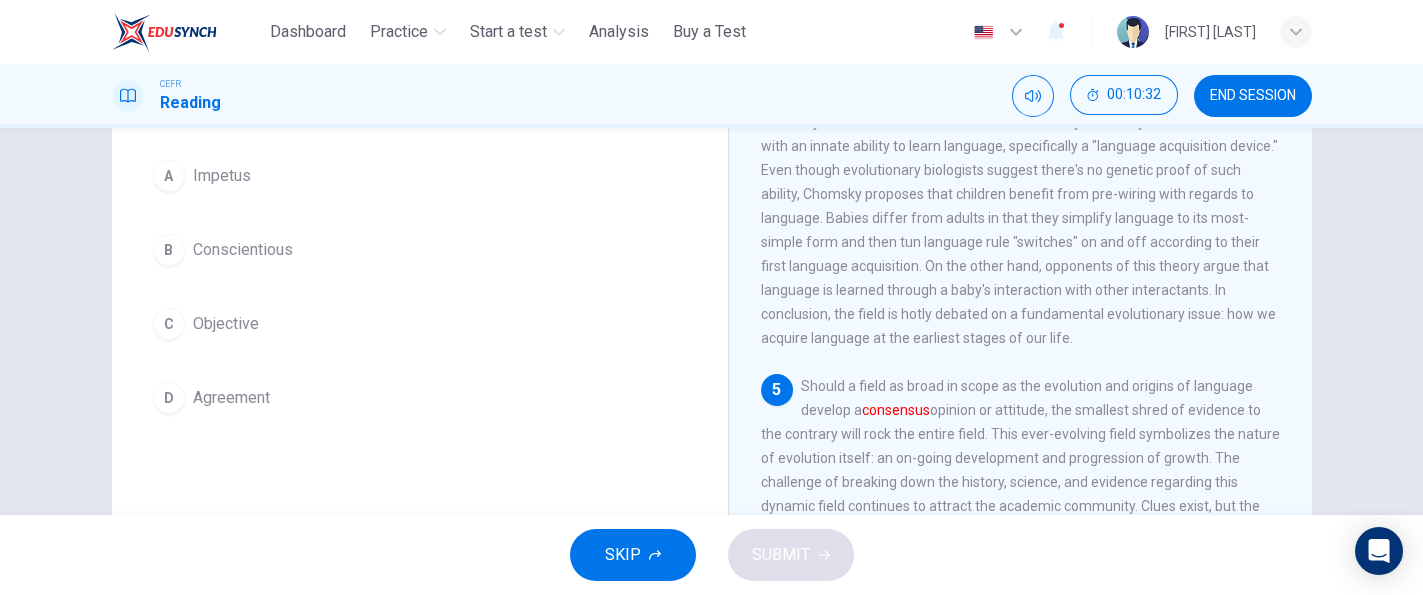 click on "A Impetus B Conscientious C Objective D Agreement" at bounding box center (420, 287) 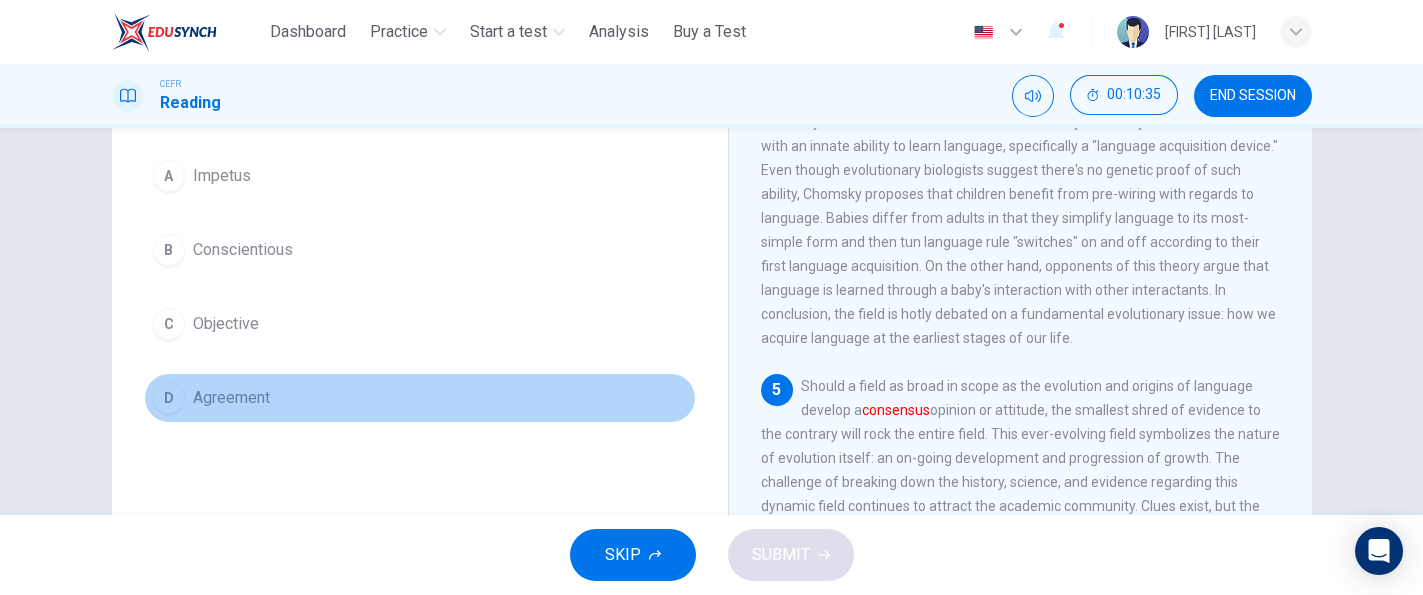 click on "D Agreement" at bounding box center [420, 398] 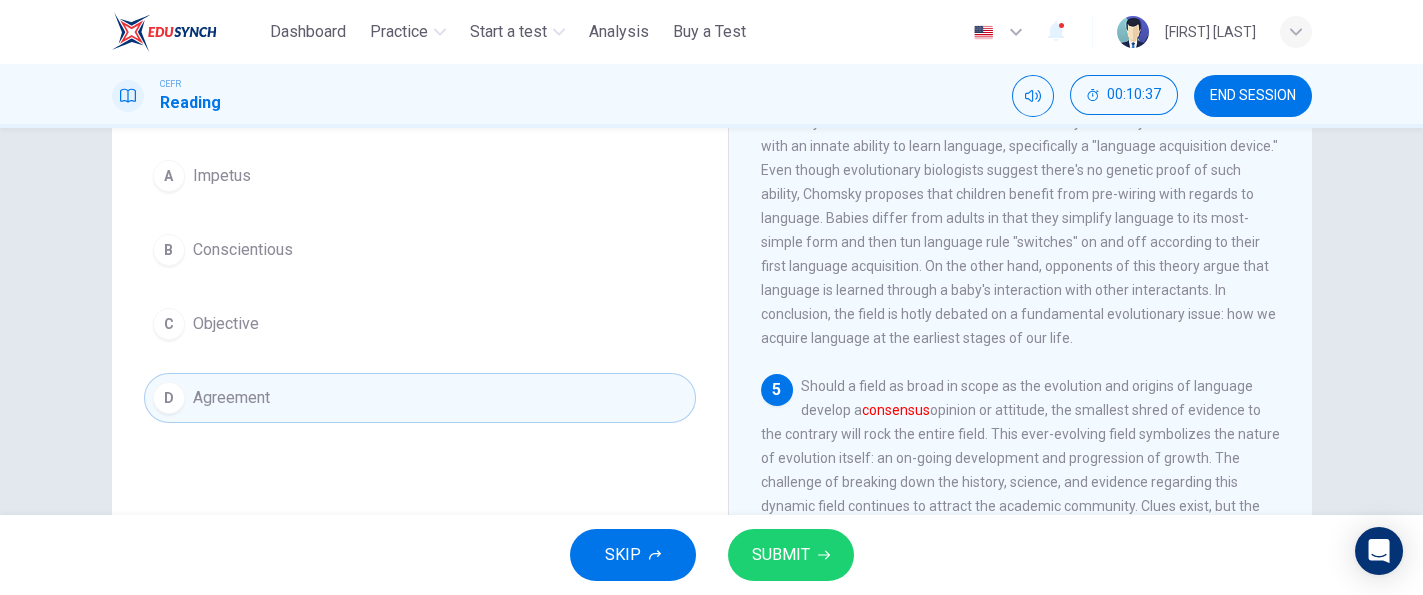 click on "SUBMIT" at bounding box center (781, 555) 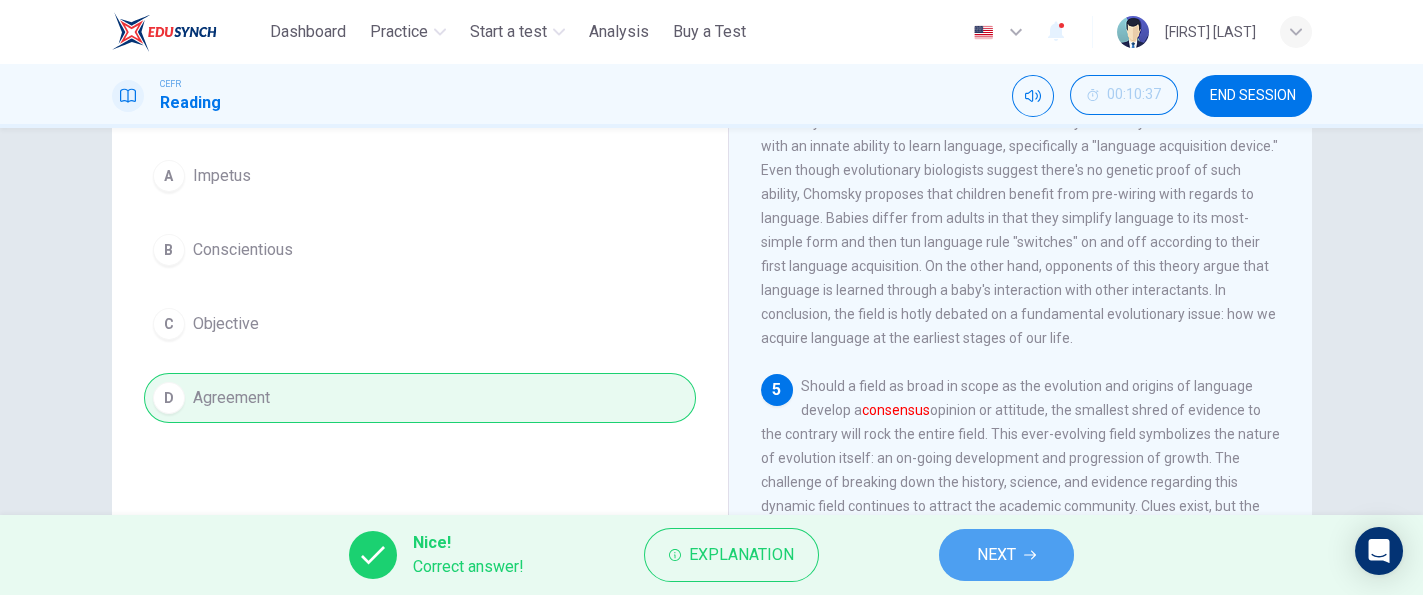click on "NEXT" at bounding box center [1006, 555] 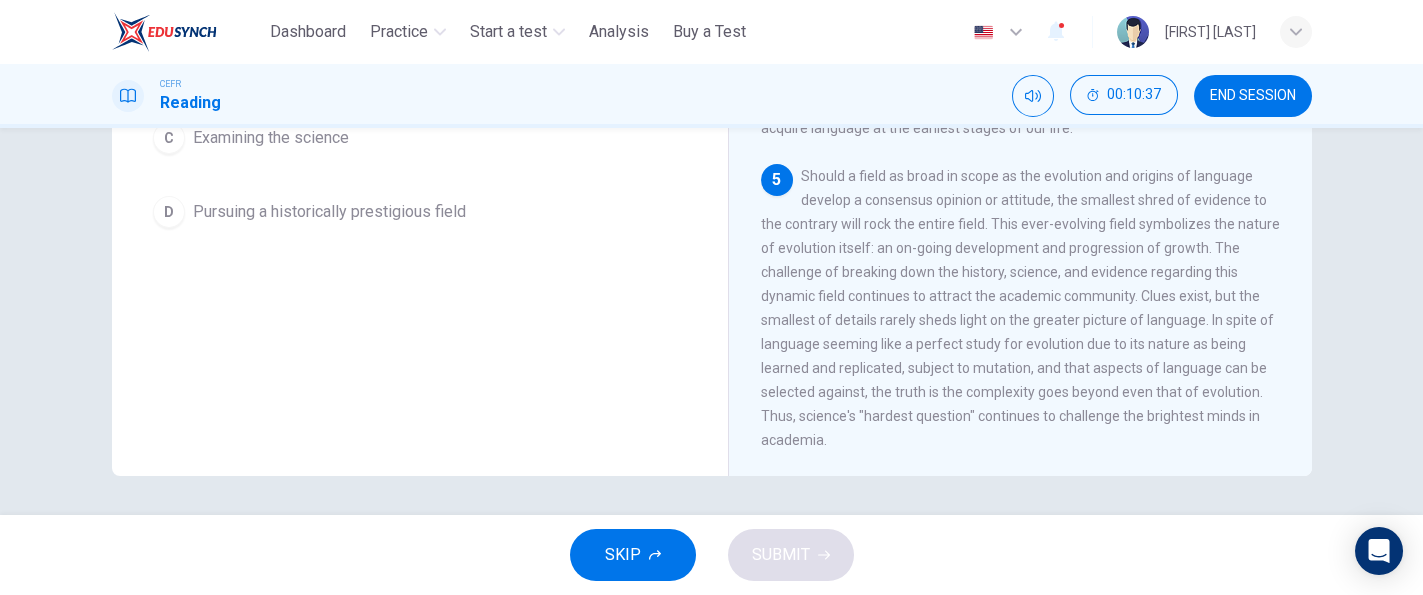 scroll, scrollTop: 388, scrollLeft: 0, axis: vertical 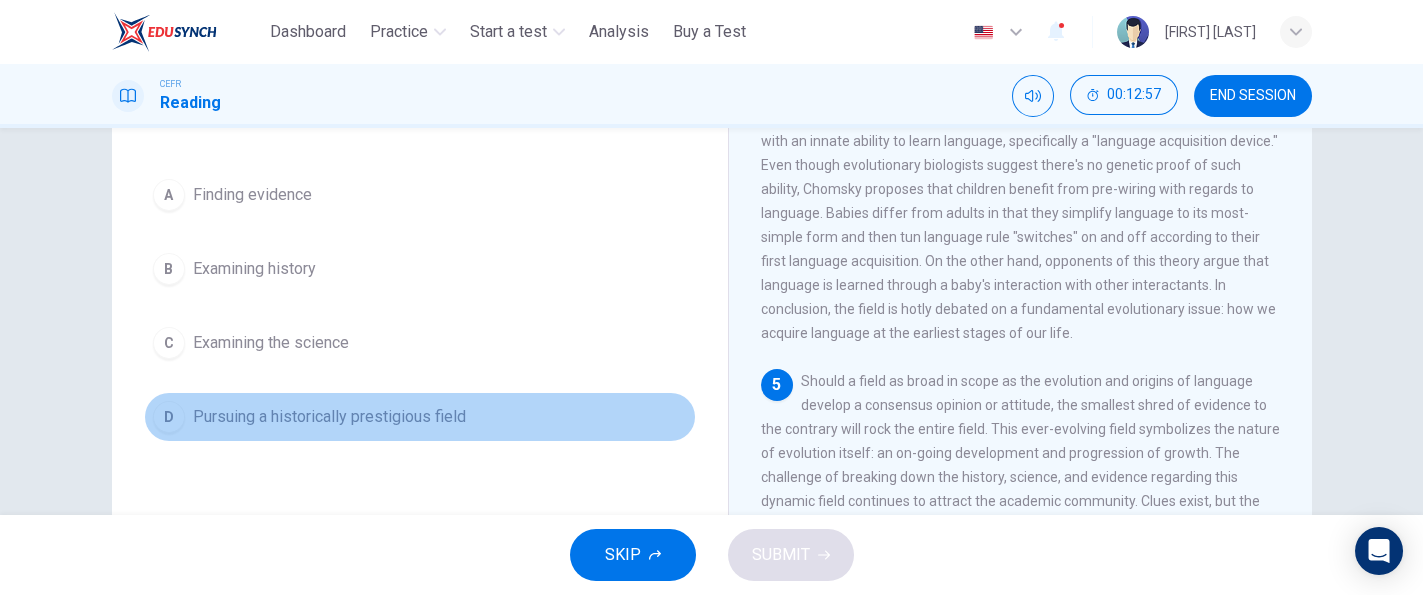 click on "D Pursuing a historically prestigious field" at bounding box center (420, 417) 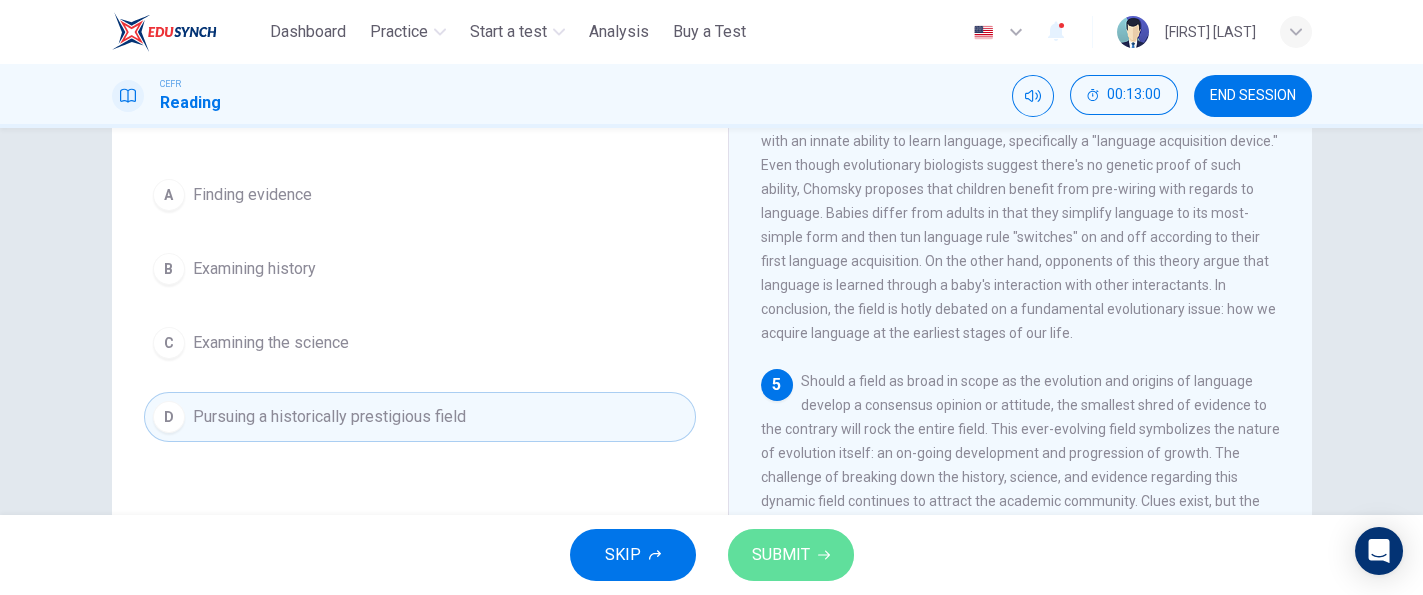 click on "SUBMIT" at bounding box center (781, 555) 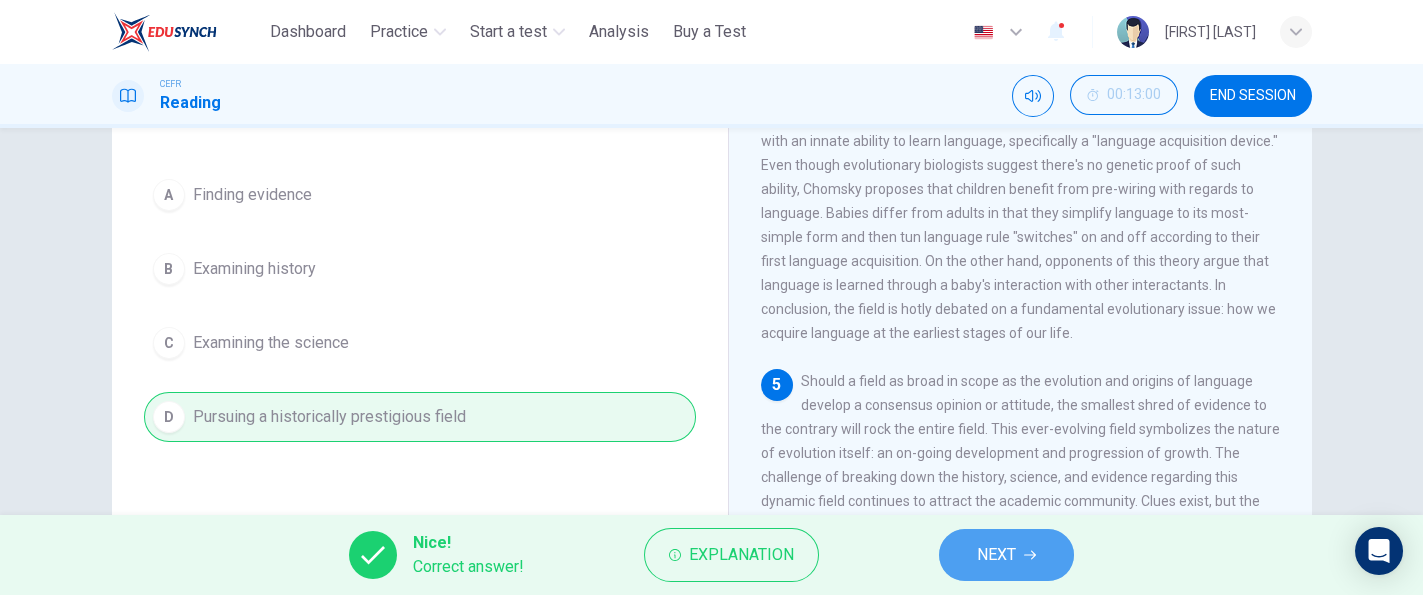 click on "NEXT" at bounding box center [1006, 555] 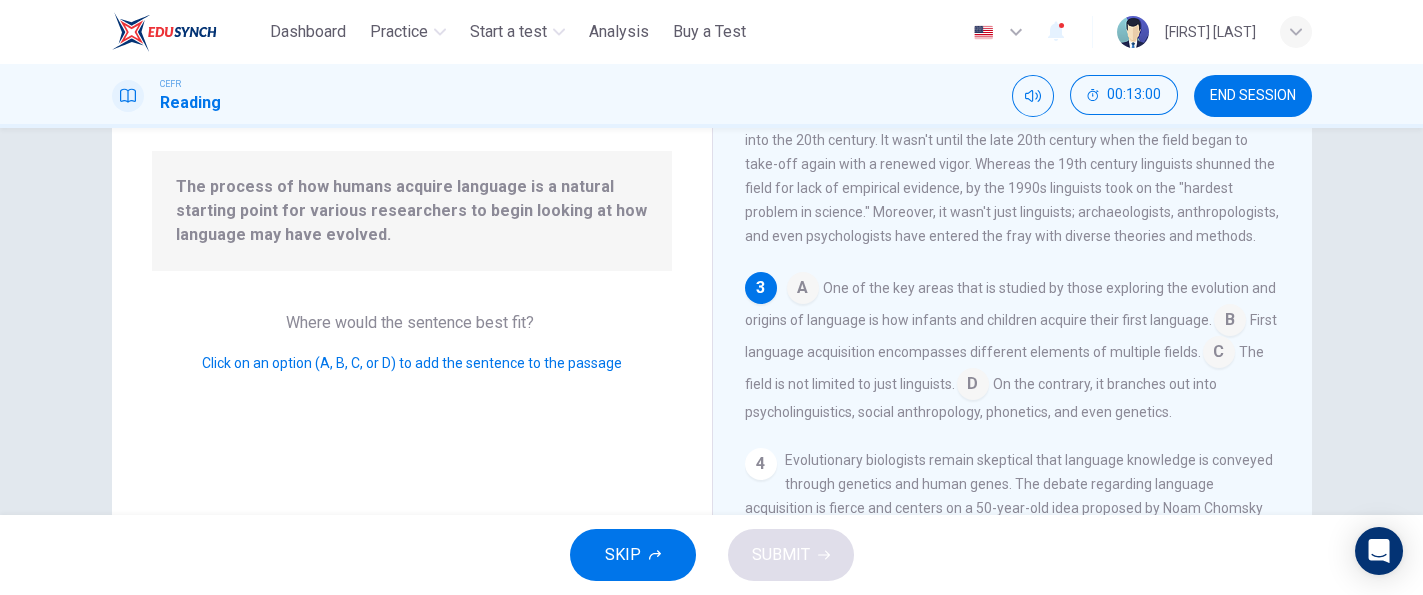scroll, scrollTop: 351, scrollLeft: 0, axis: vertical 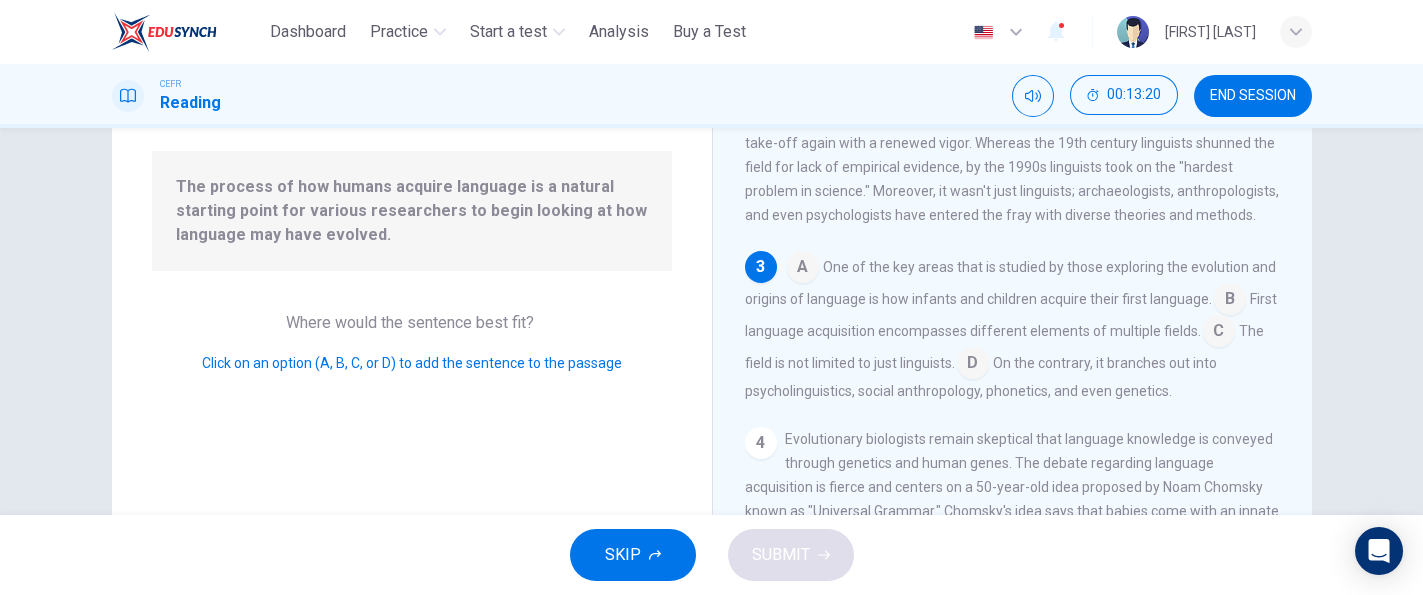 click at bounding box center (1230, 301) 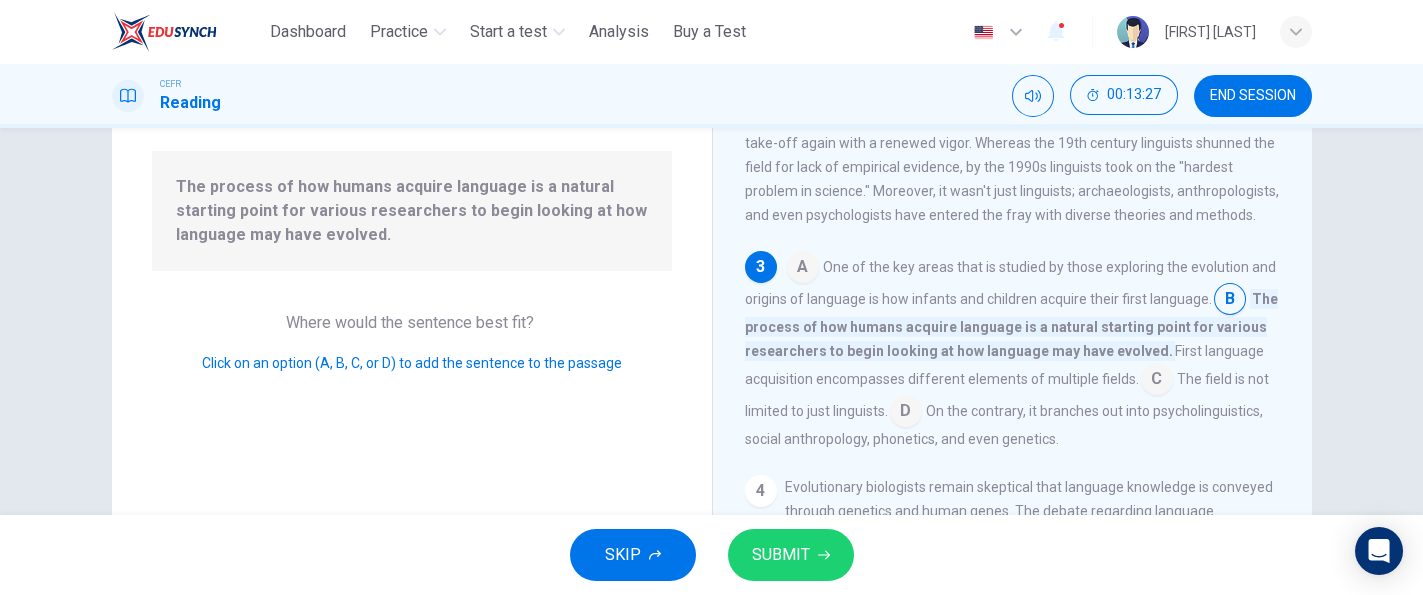 click on "Question 13 Look at the four    that indicate where the following sentence could be added to the passage: The process of how humans acquire language is a natural starting point for various researchers to begin looking at how language may have evolved. Where would the sentence best fit?   Click on an option (A, B, C, or D) to add the sentence to the passage The Evolution of Language 1 2 3 A  One of the key areas that is studied by those exploring the evolution and origins of language is how infants and children acquire their first language.  B  The process of how humans acquire language is a natural starting point for various researchers to begin looking at how language may have evolved.  First language acquisition encompasses different elements of multiple fields.  C  The field is not limited to just linguists.  D  On the contrary, it branches out into psycholinguistics, social anthropology, phonetics, and even genetics.  4 5" at bounding box center (711, 321) 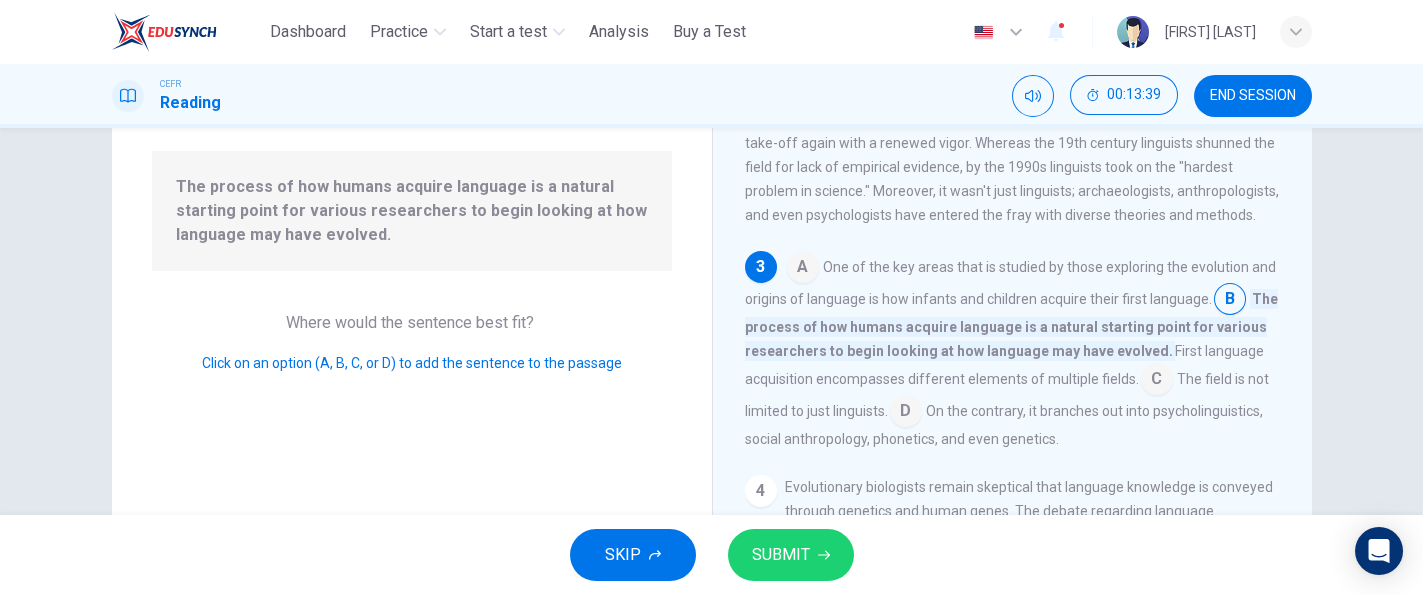 drag, startPoint x: 1376, startPoint y: 352, endPoint x: 1384, endPoint y: 370, distance: 19.697716 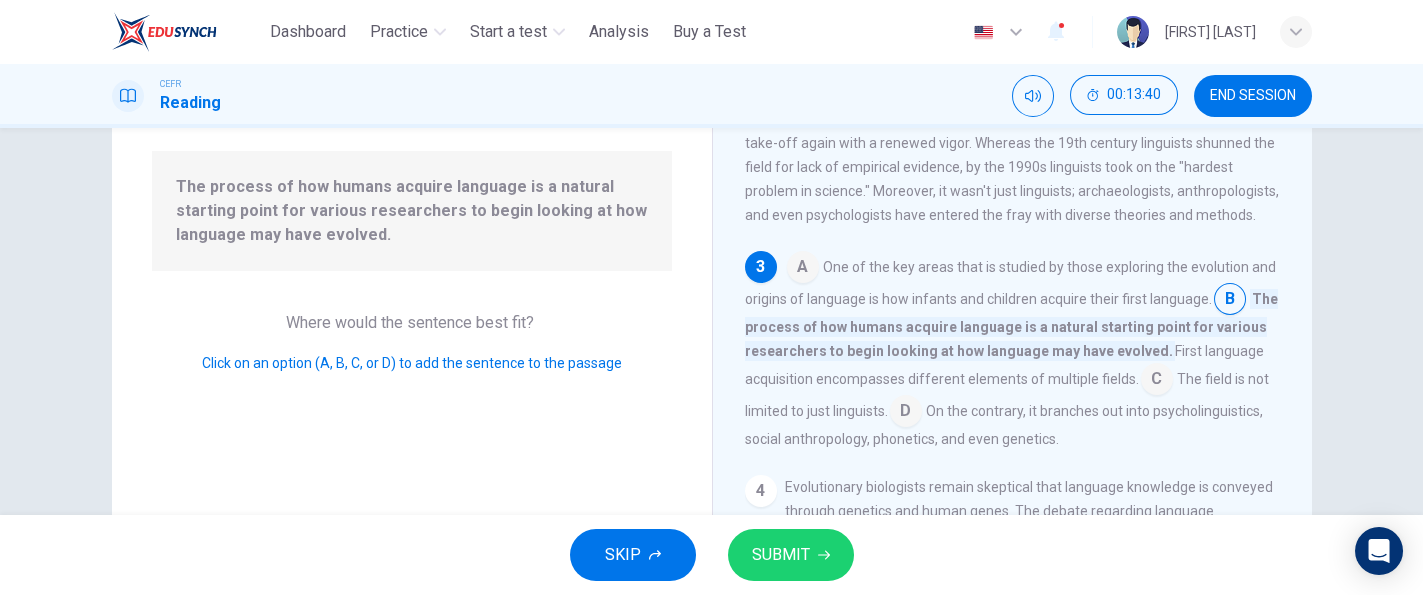 drag, startPoint x: 1384, startPoint y: 370, endPoint x: 1385, endPoint y: 392, distance: 22.022715 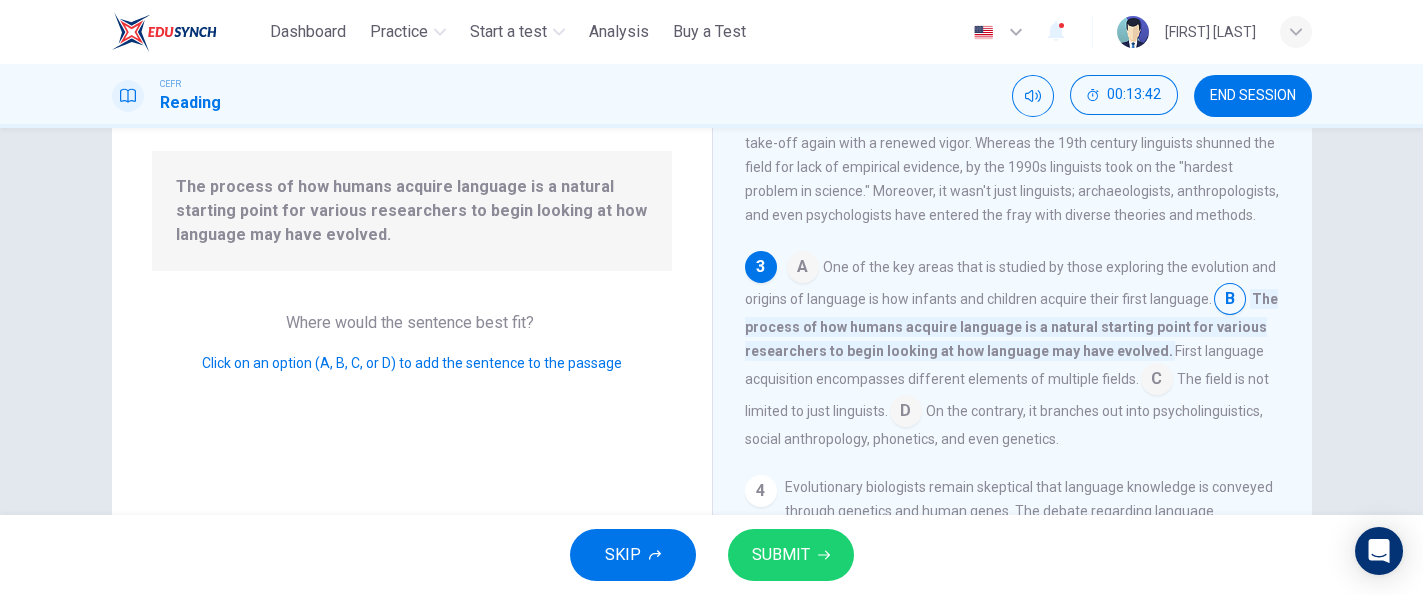 drag, startPoint x: 1320, startPoint y: 315, endPoint x: 1331, endPoint y: 338, distance: 25.495098 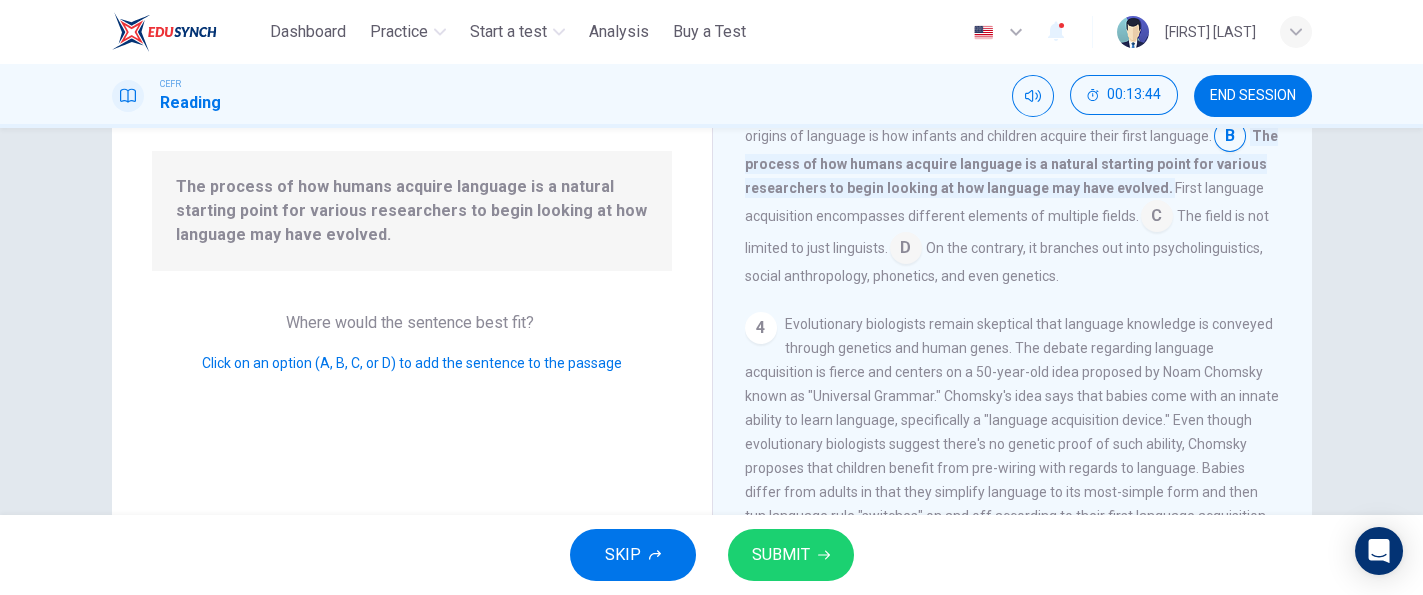 scroll, scrollTop: 517, scrollLeft: 0, axis: vertical 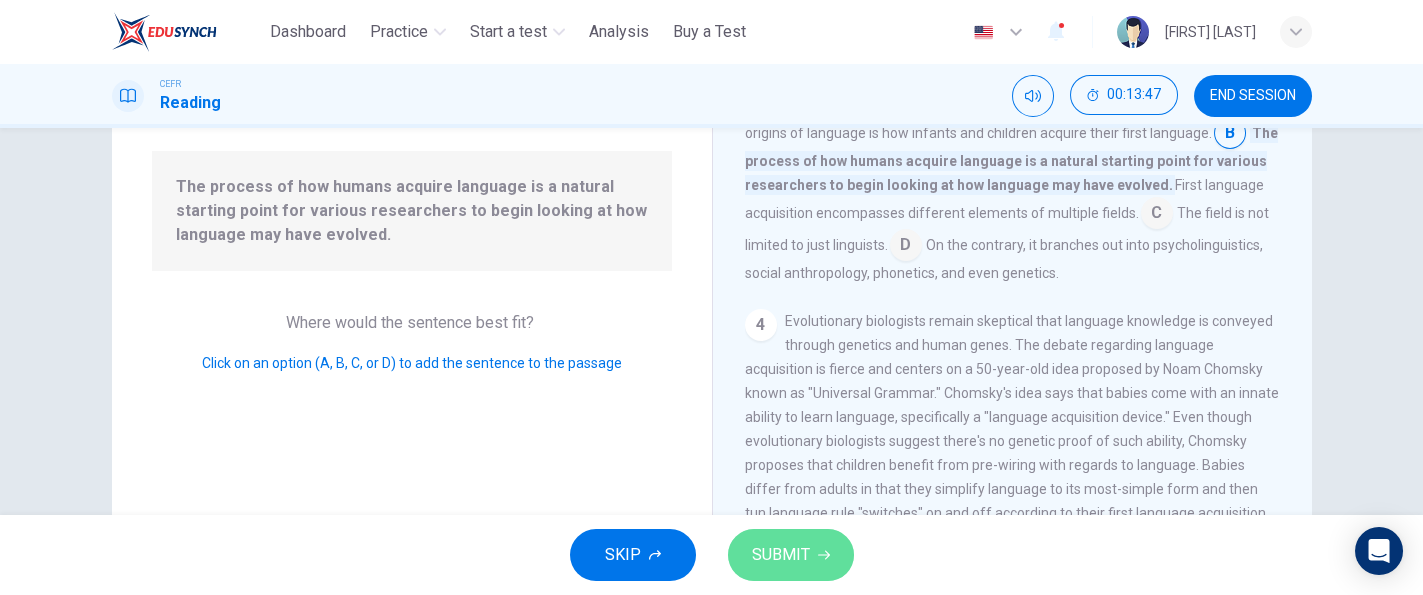 click on "SUBMIT" at bounding box center [791, 555] 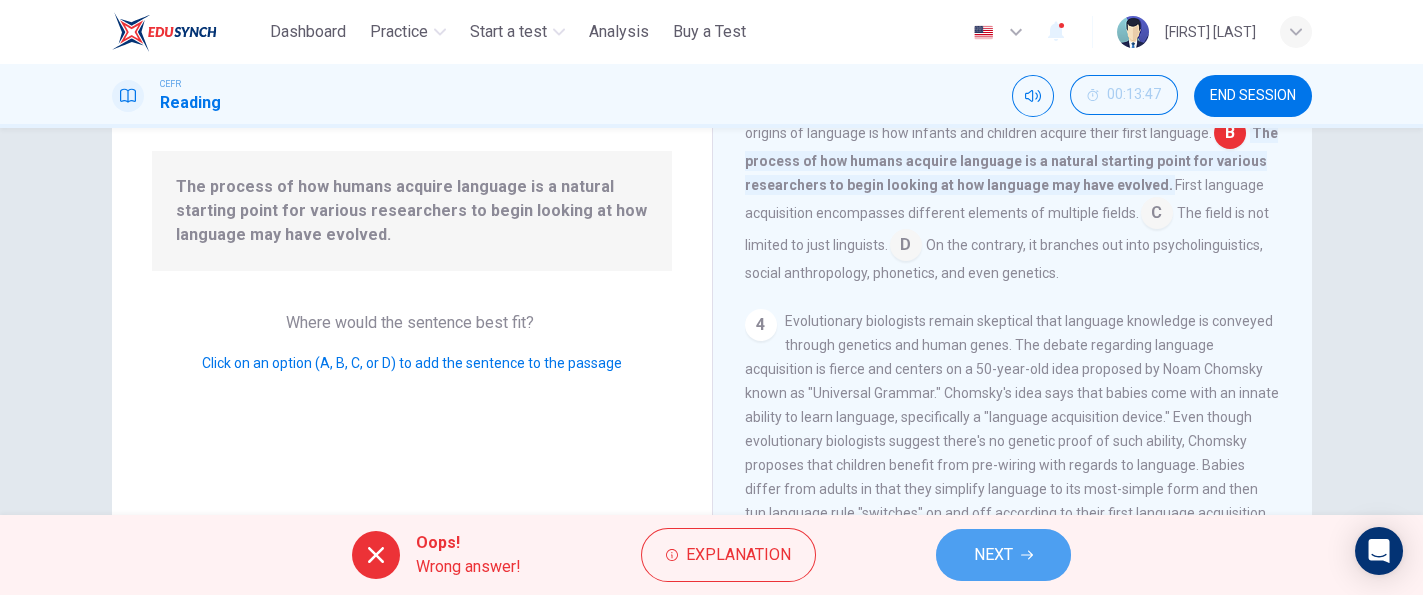 click on "NEXT" at bounding box center [1003, 555] 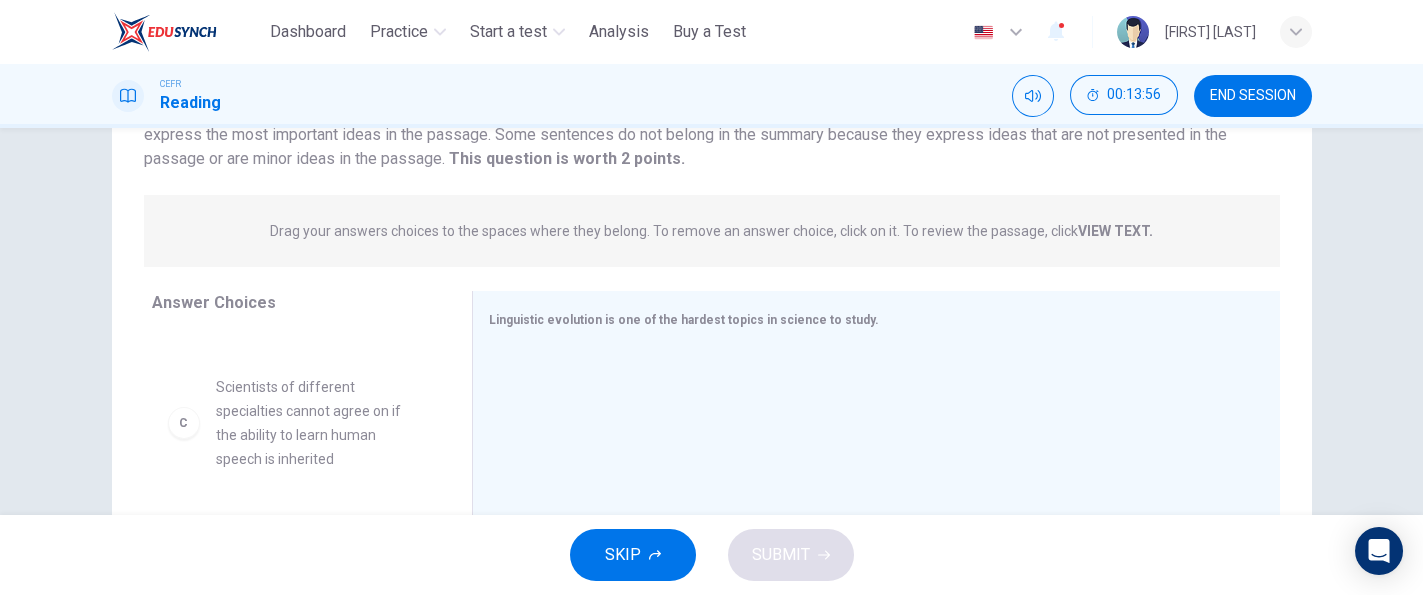 scroll, scrollTop: 244, scrollLeft: 0, axis: vertical 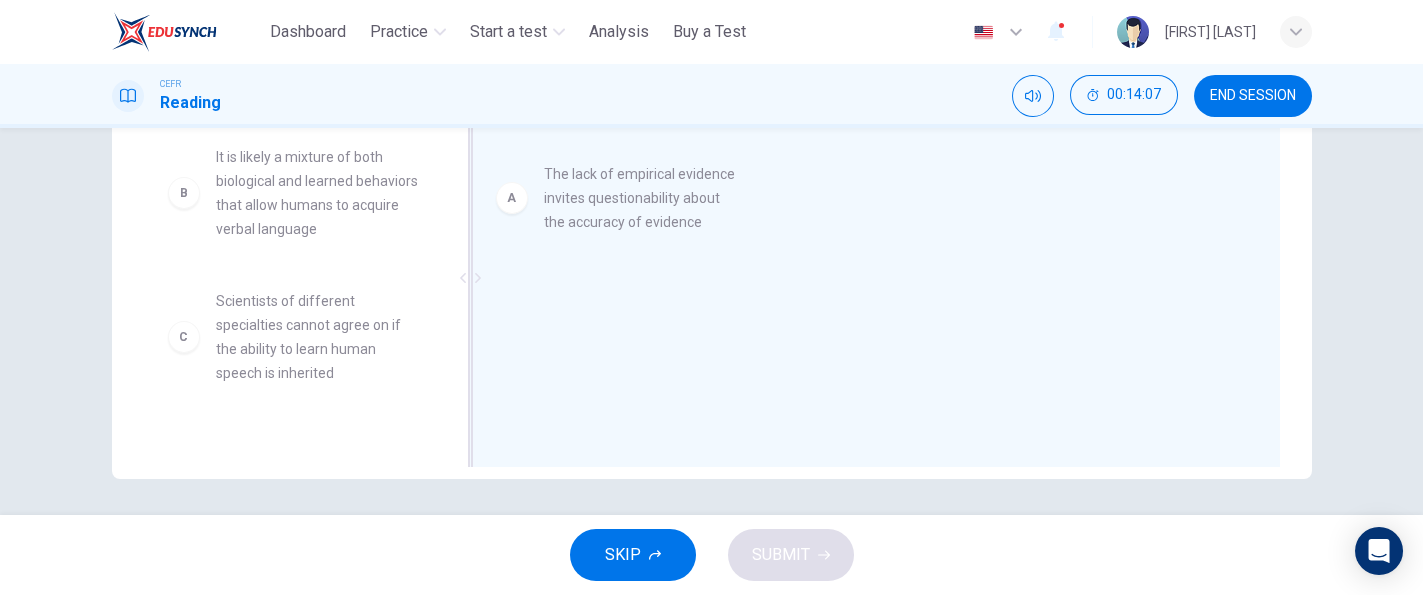 drag, startPoint x: 308, startPoint y: 216, endPoint x: 656, endPoint y: 227, distance: 348.1738 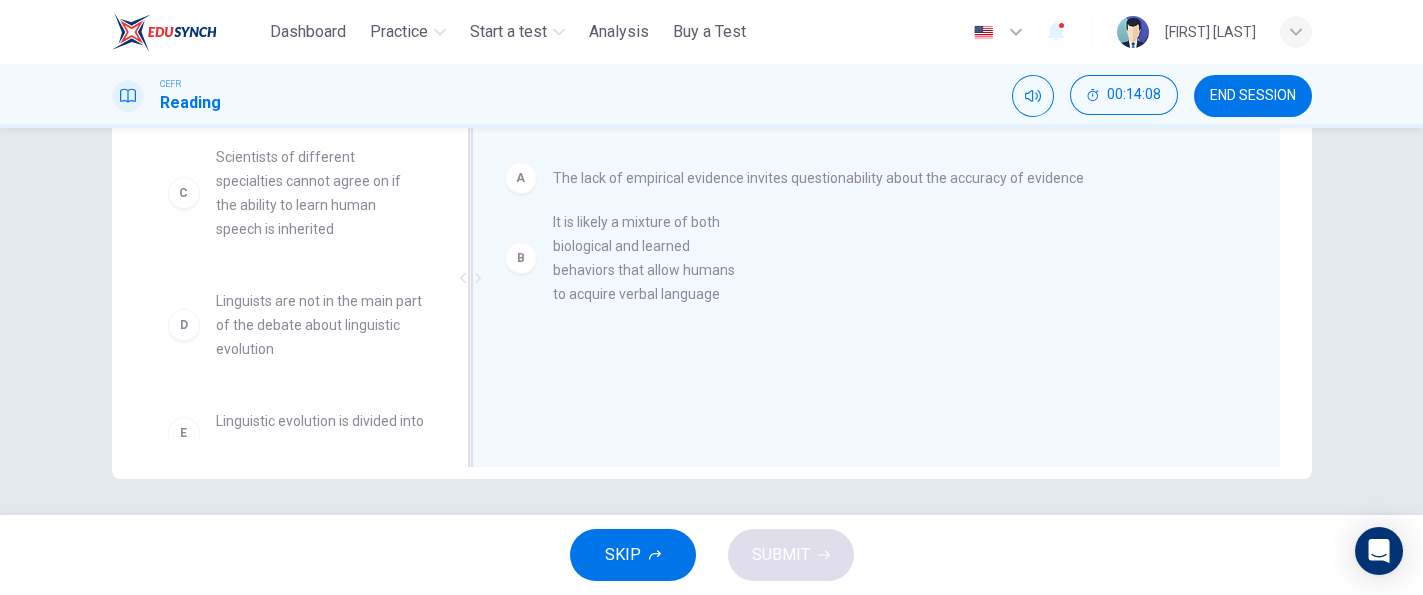 drag, startPoint x: 331, startPoint y: 203, endPoint x: 681, endPoint y: 263, distance: 355.10562 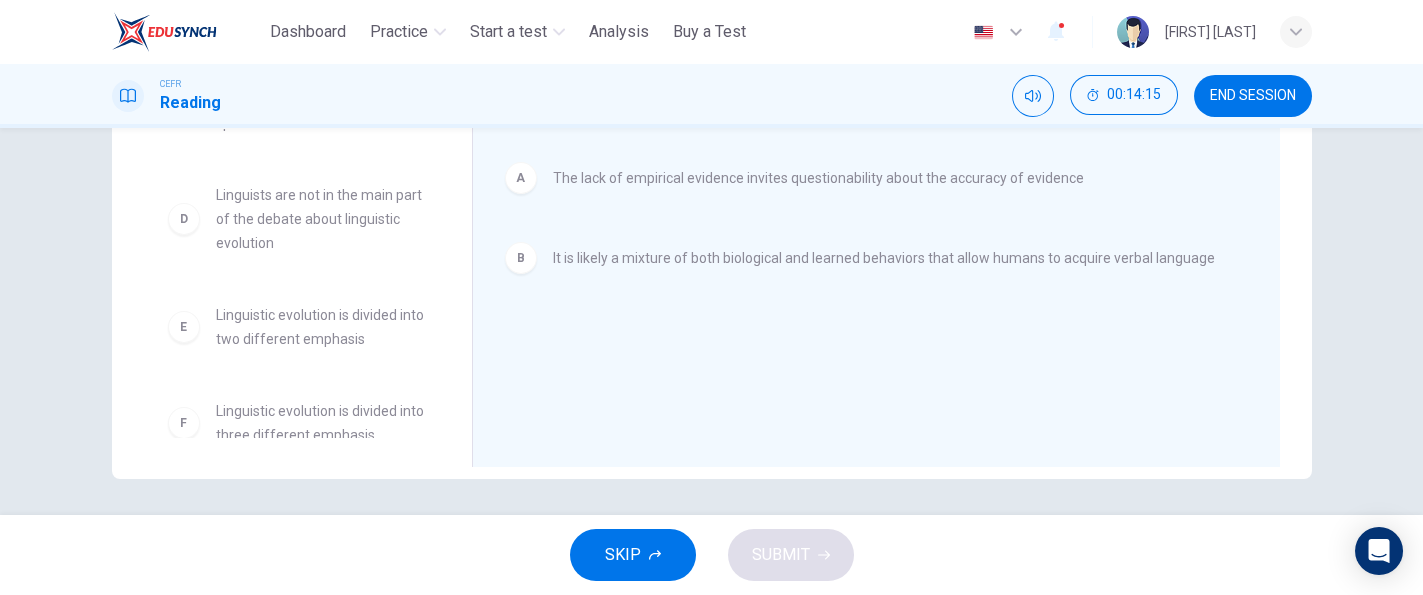 scroll, scrollTop: 108, scrollLeft: 0, axis: vertical 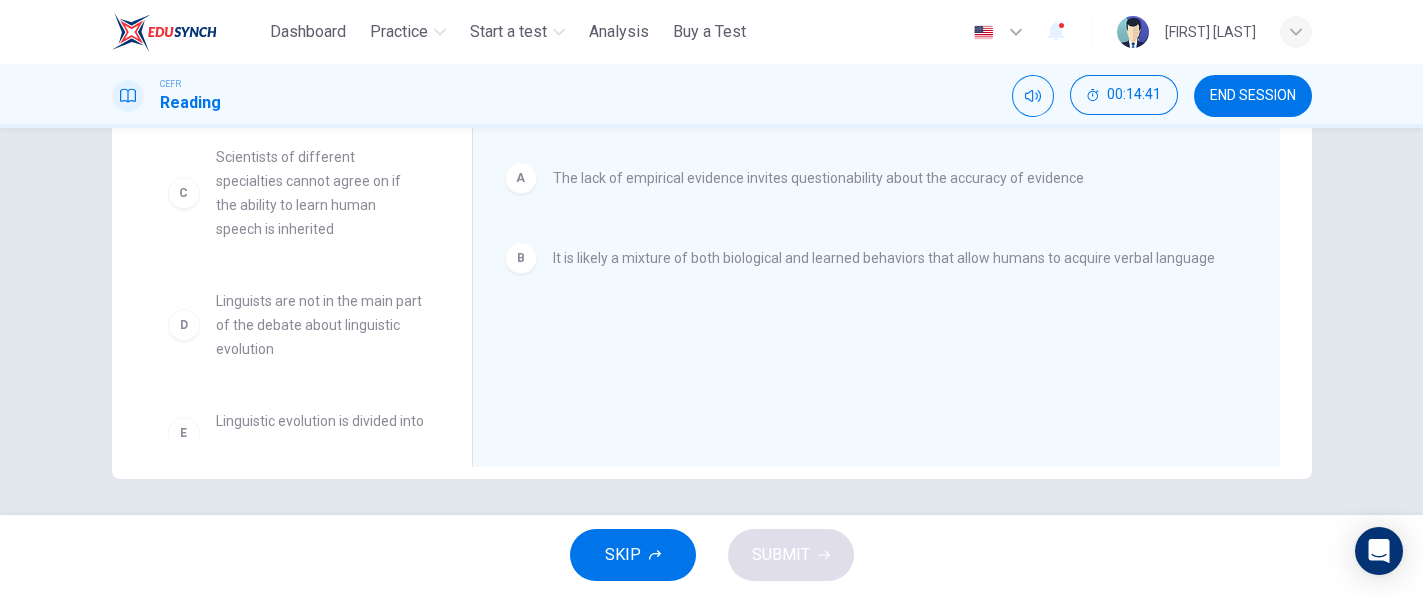 click on "Scientists of different specialties cannot agree on if the ability to learn human speech is inherited" at bounding box center (320, 193) 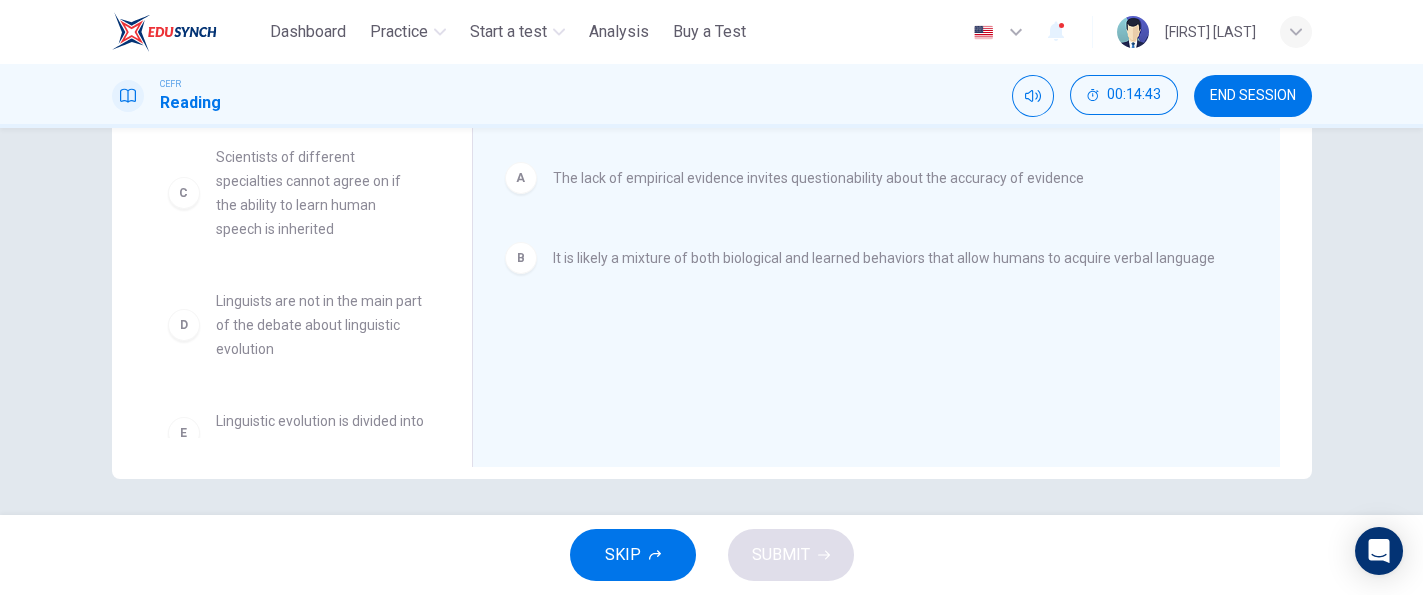 click on "Scientists of different specialties cannot agree on if the ability to learn human speech is inherited" at bounding box center [320, 193] 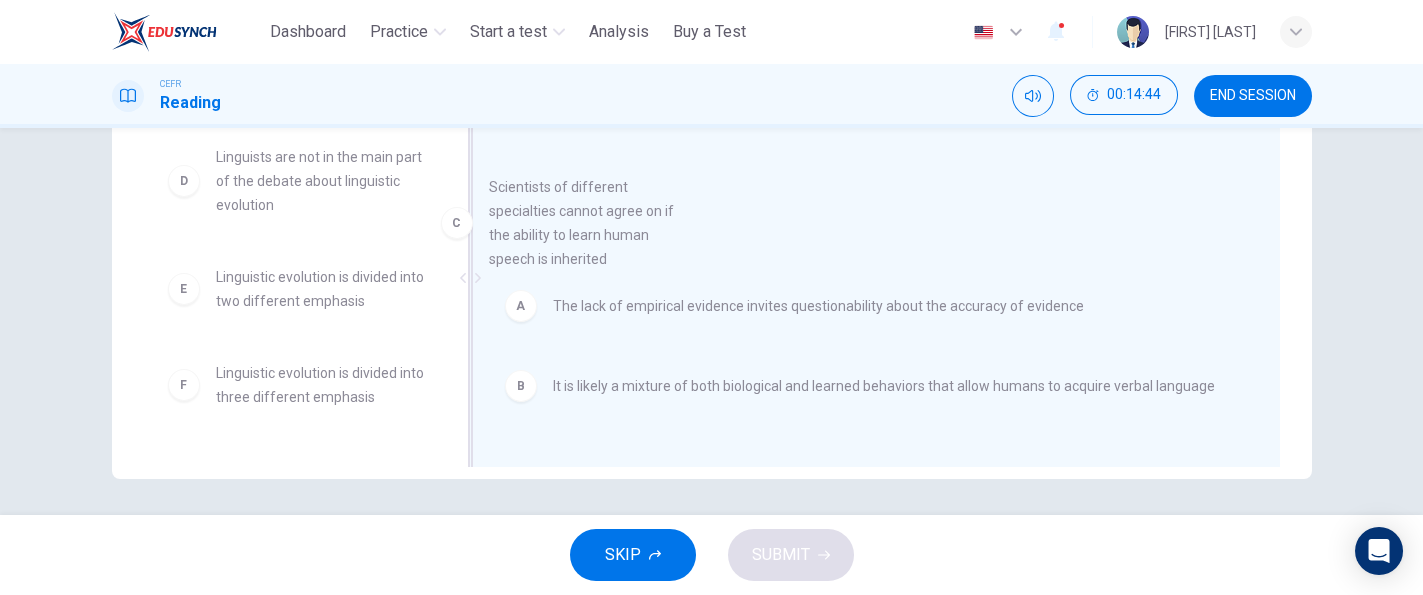 drag, startPoint x: 348, startPoint y: 173, endPoint x: 636, endPoint y: 198, distance: 289.08304 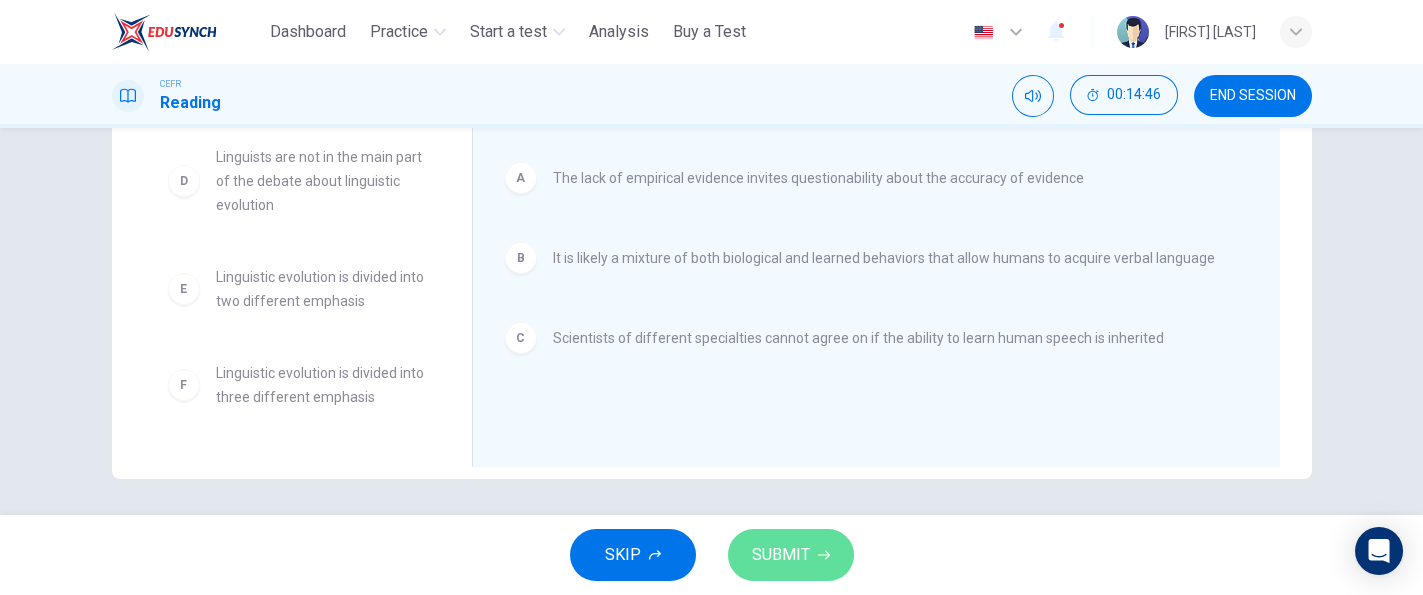 click on "SUBMIT" at bounding box center [781, 555] 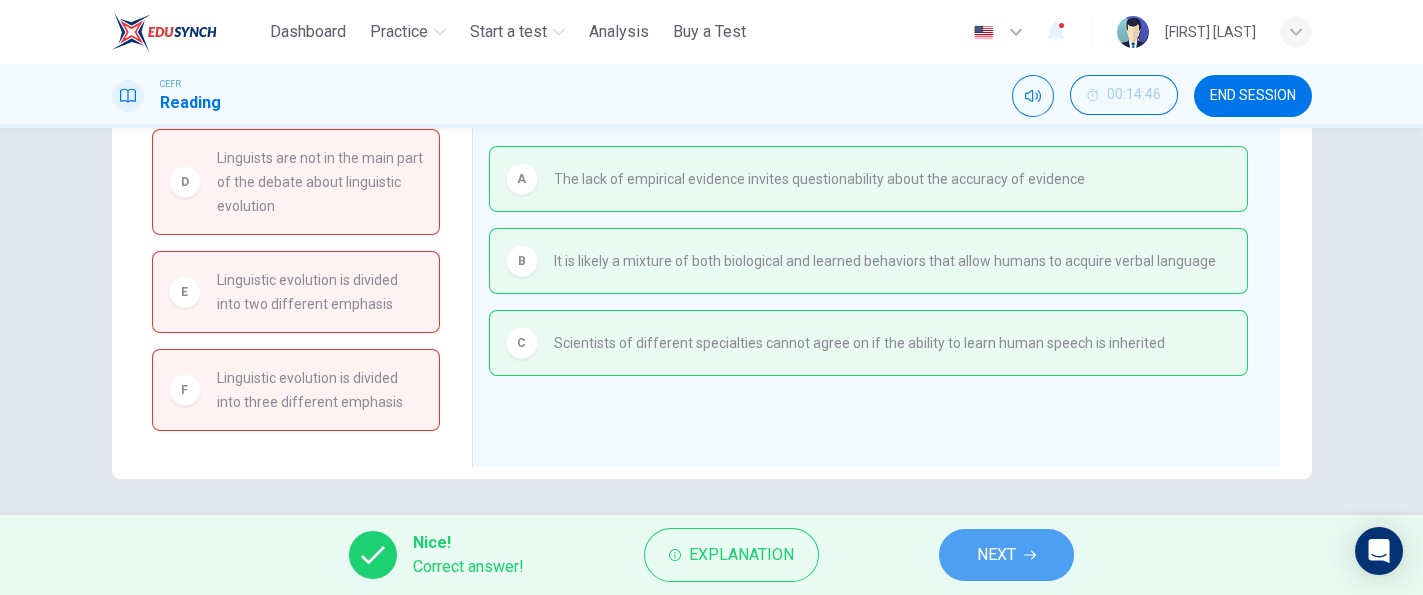 click on "NEXT" at bounding box center [1006, 555] 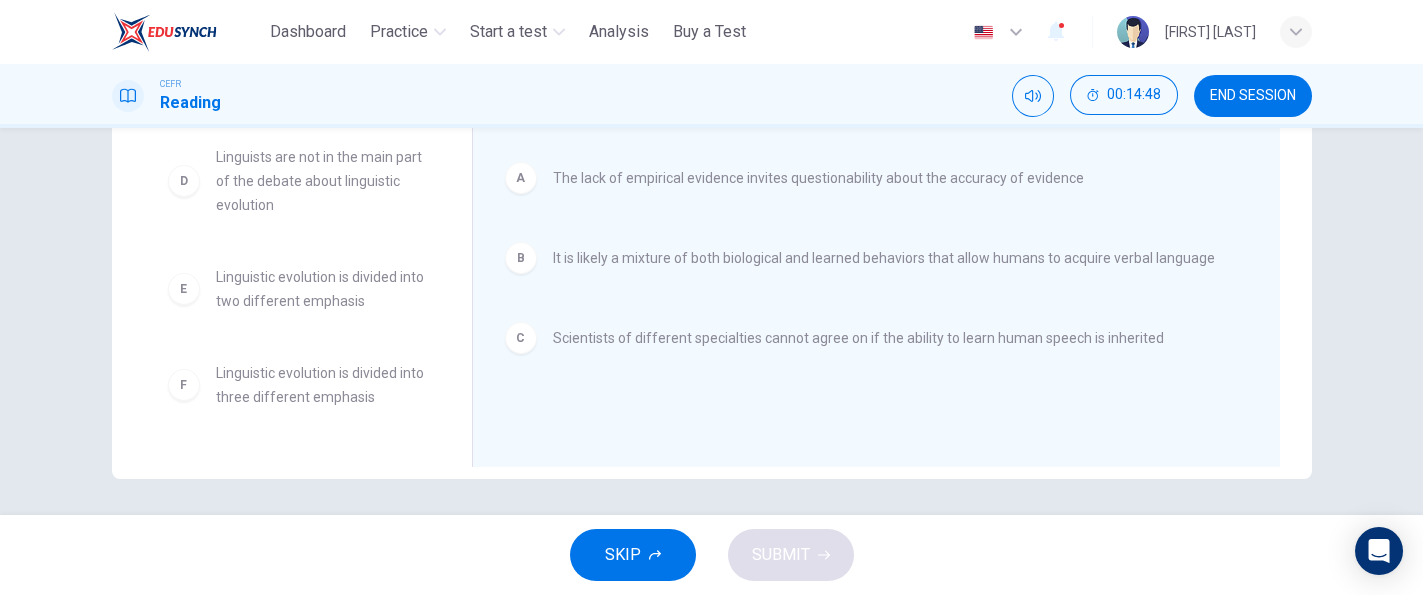 scroll, scrollTop: 0, scrollLeft: 0, axis: both 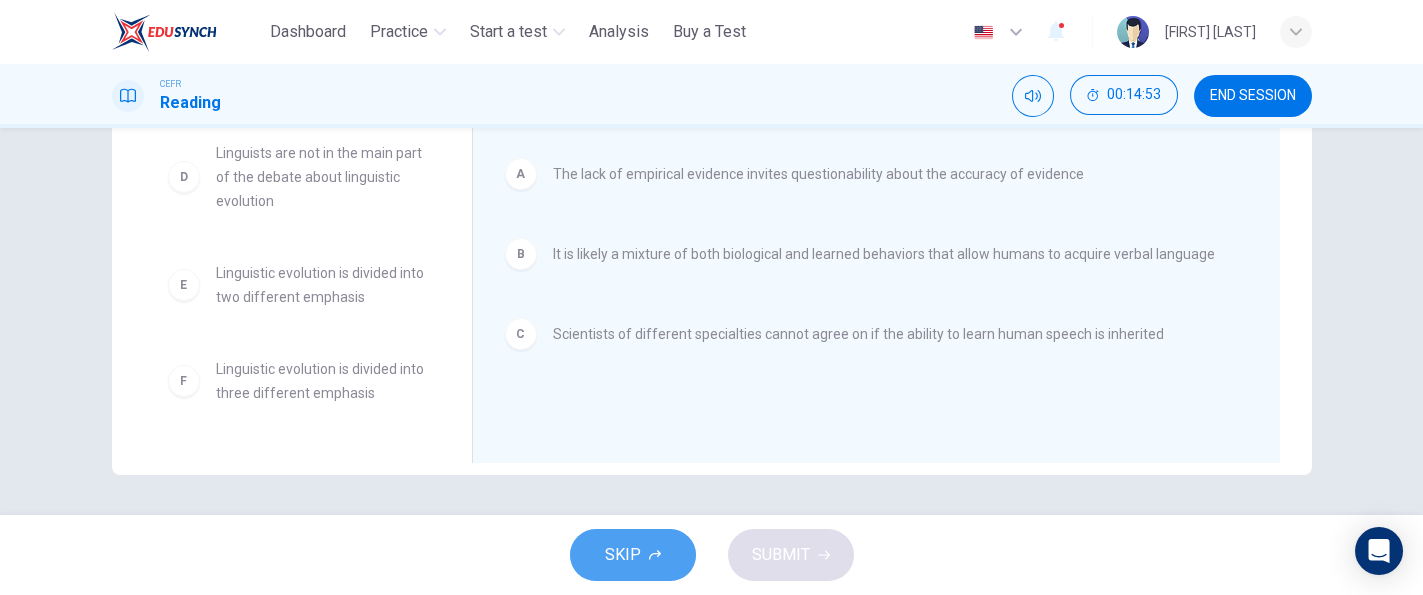 click on "SKIP" at bounding box center [633, 555] 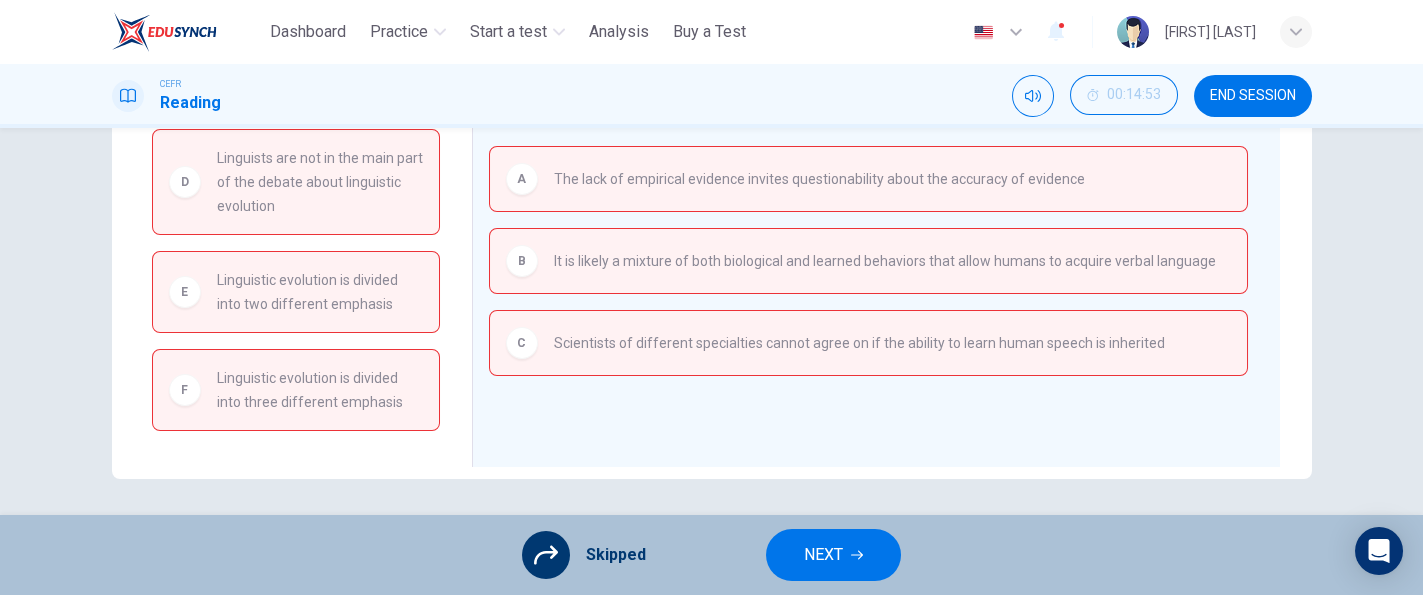 scroll, scrollTop: 388, scrollLeft: 0, axis: vertical 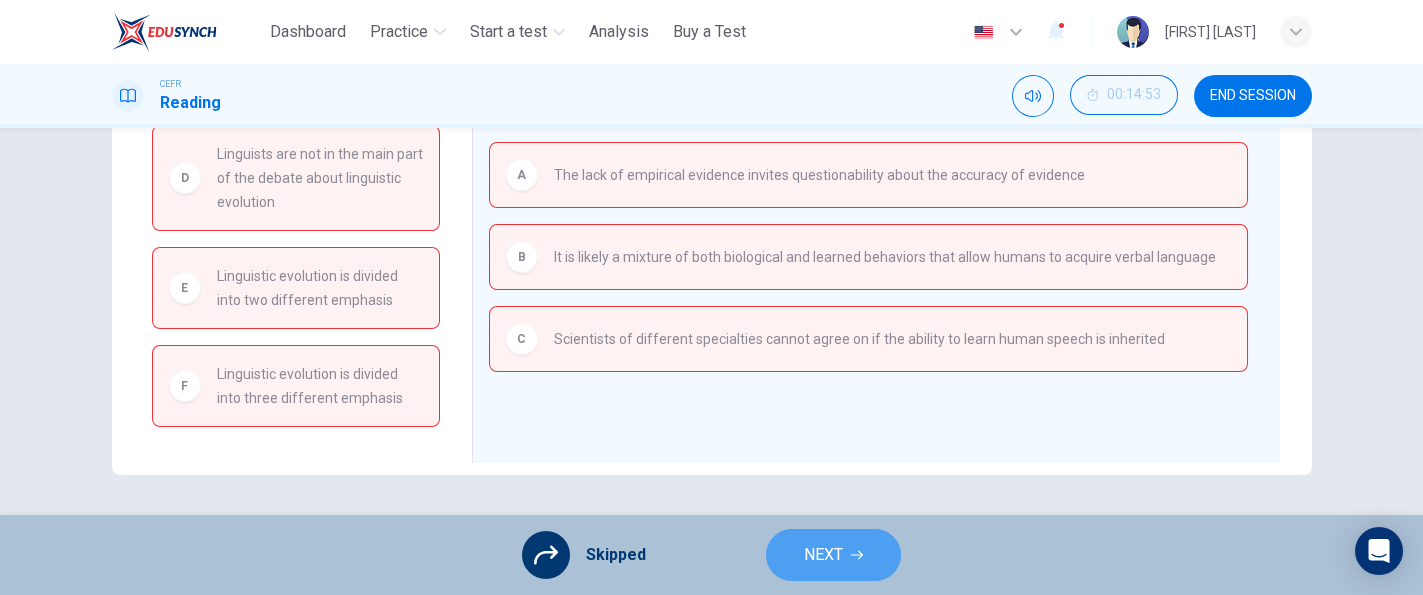 click on "NEXT" at bounding box center [823, 555] 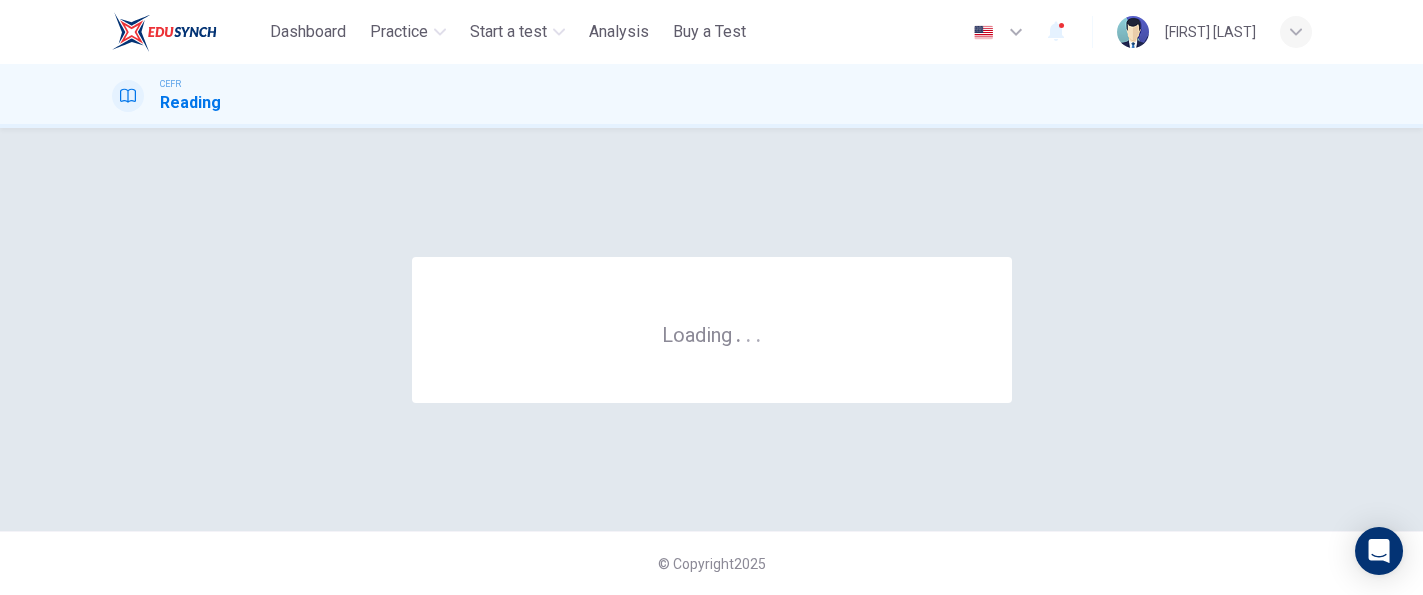 scroll, scrollTop: 0, scrollLeft: 0, axis: both 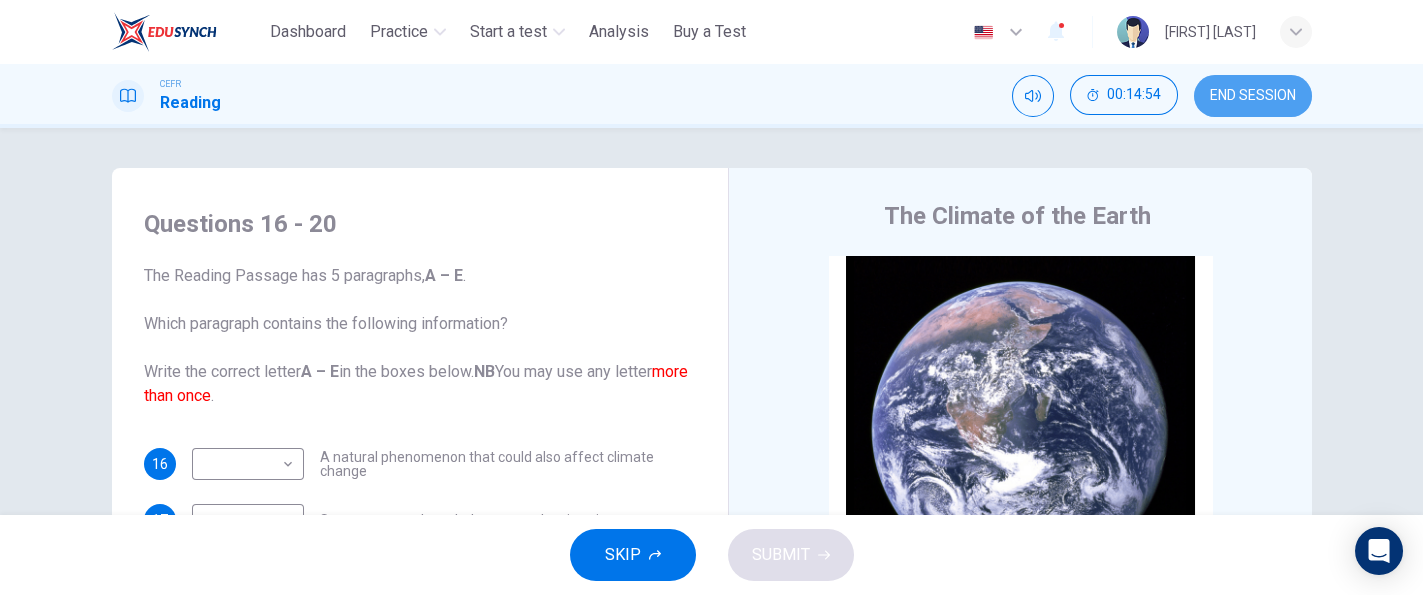 click on "END SESSION" at bounding box center [1253, 96] 